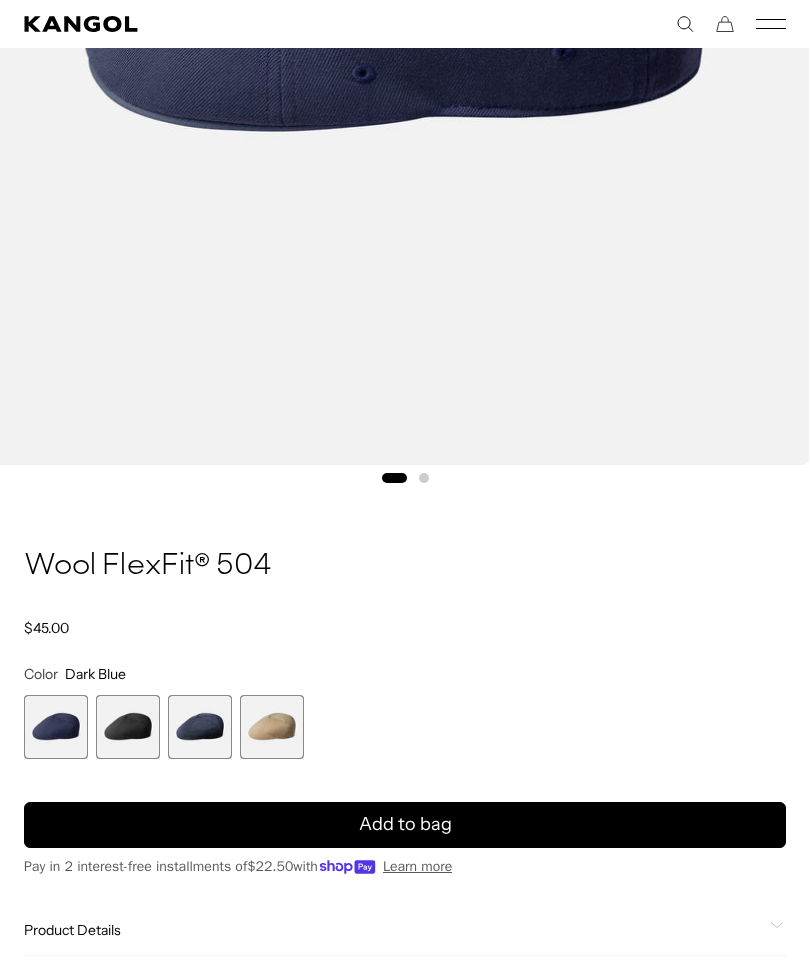 scroll, scrollTop: 773, scrollLeft: 0, axis: vertical 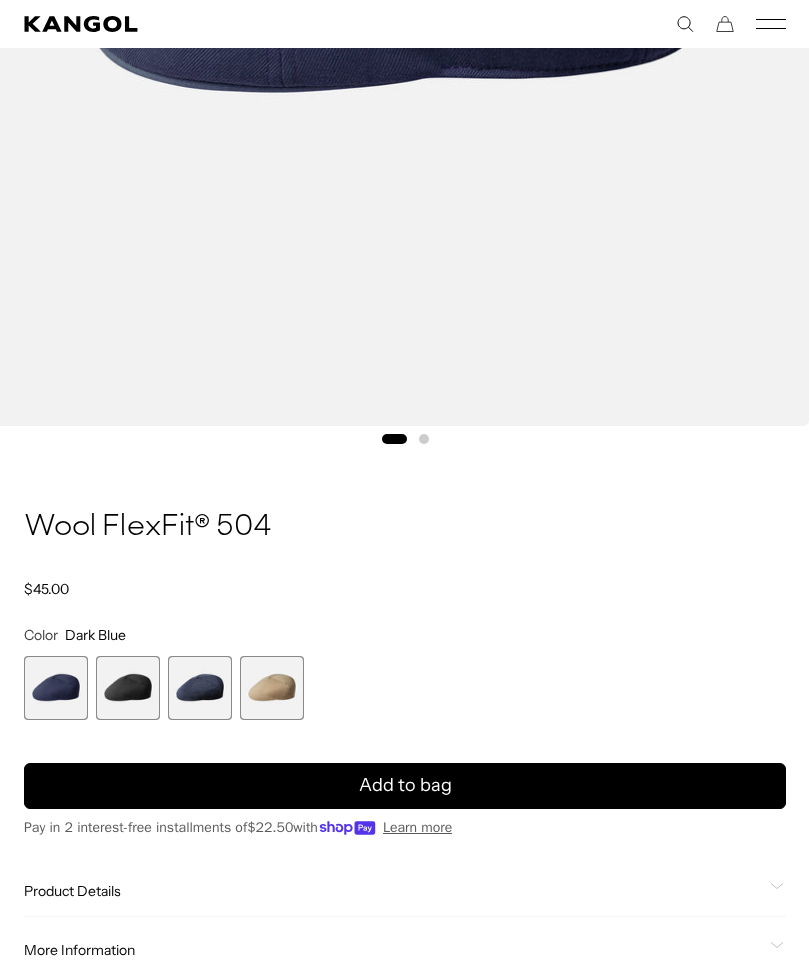click at bounding box center (200, 688) 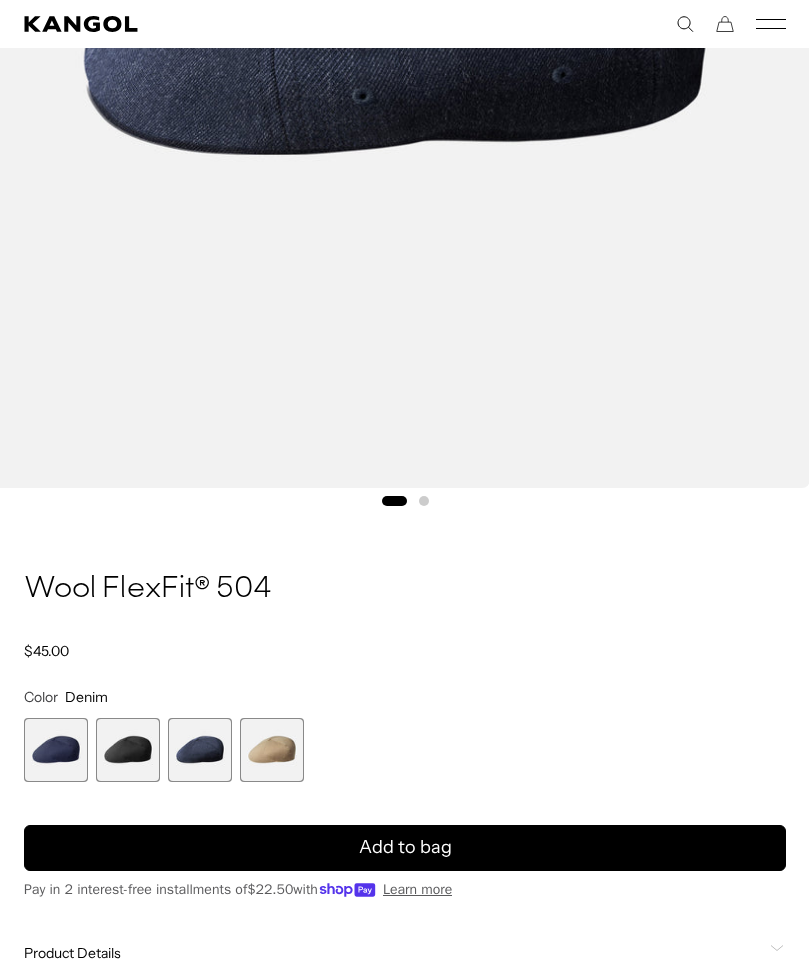 scroll, scrollTop: 648, scrollLeft: 0, axis: vertical 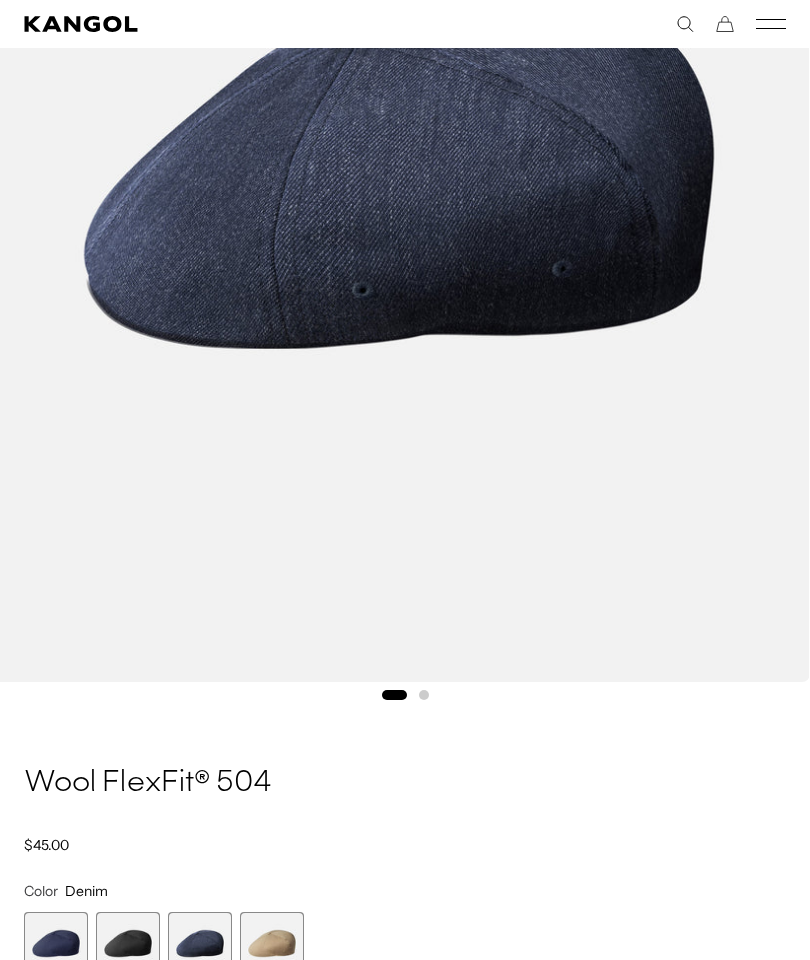 click at bounding box center [399, 168] 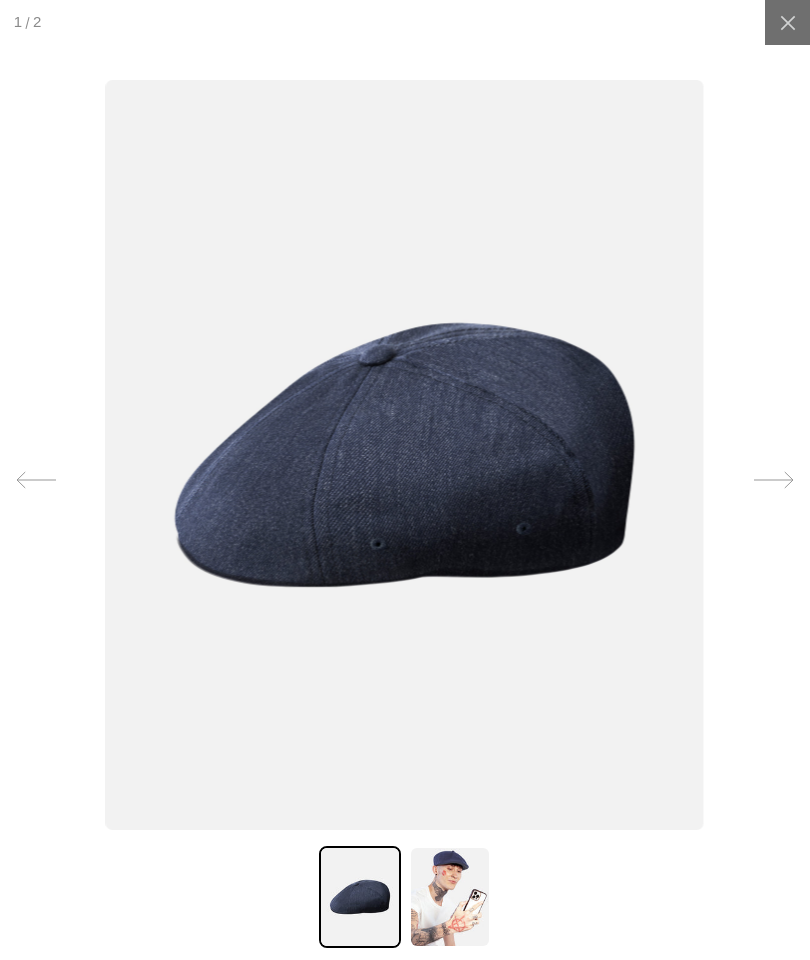 scroll, scrollTop: 0, scrollLeft: 412, axis: horizontal 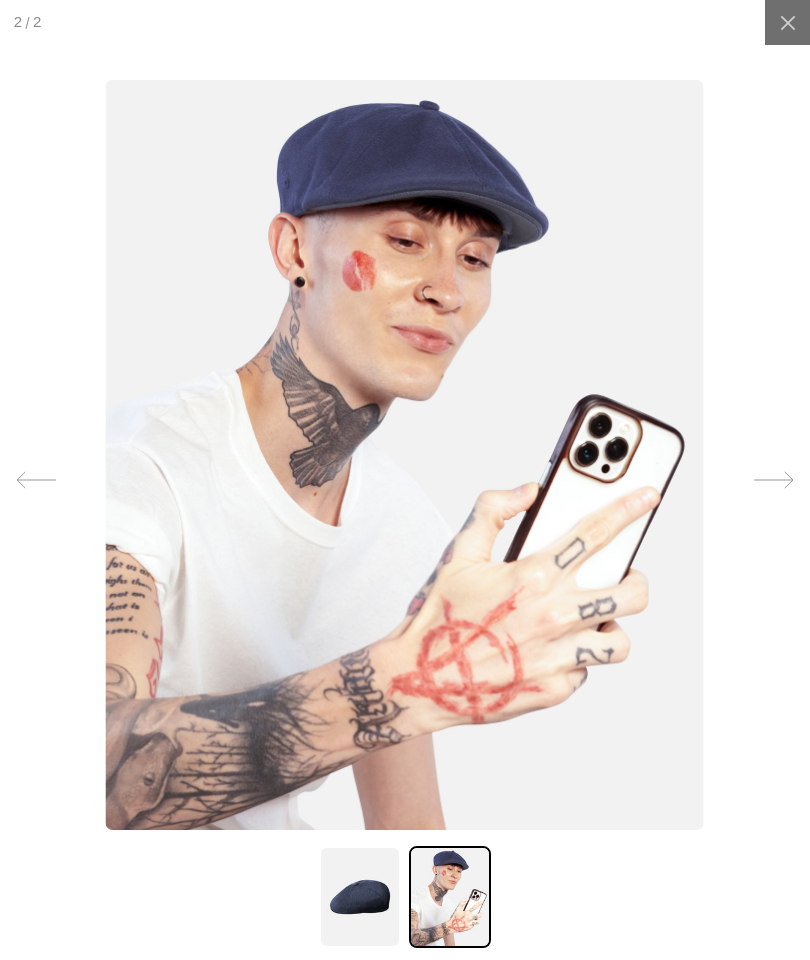 click at bounding box center [787, 22] 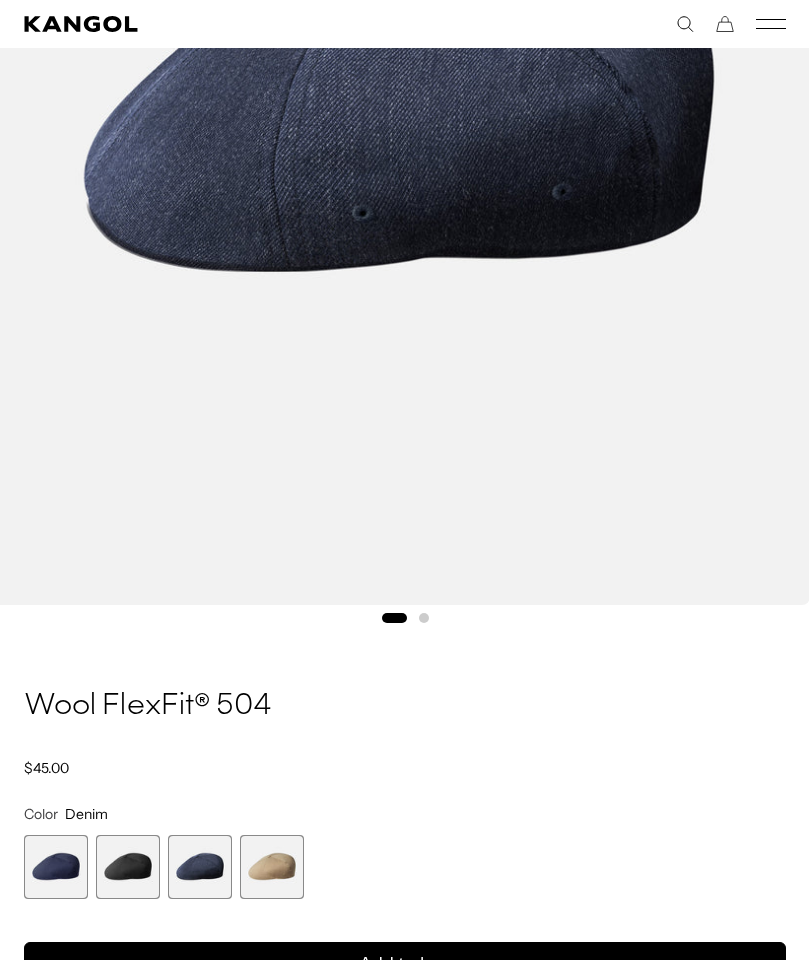 scroll, scrollTop: 443, scrollLeft: 0, axis: vertical 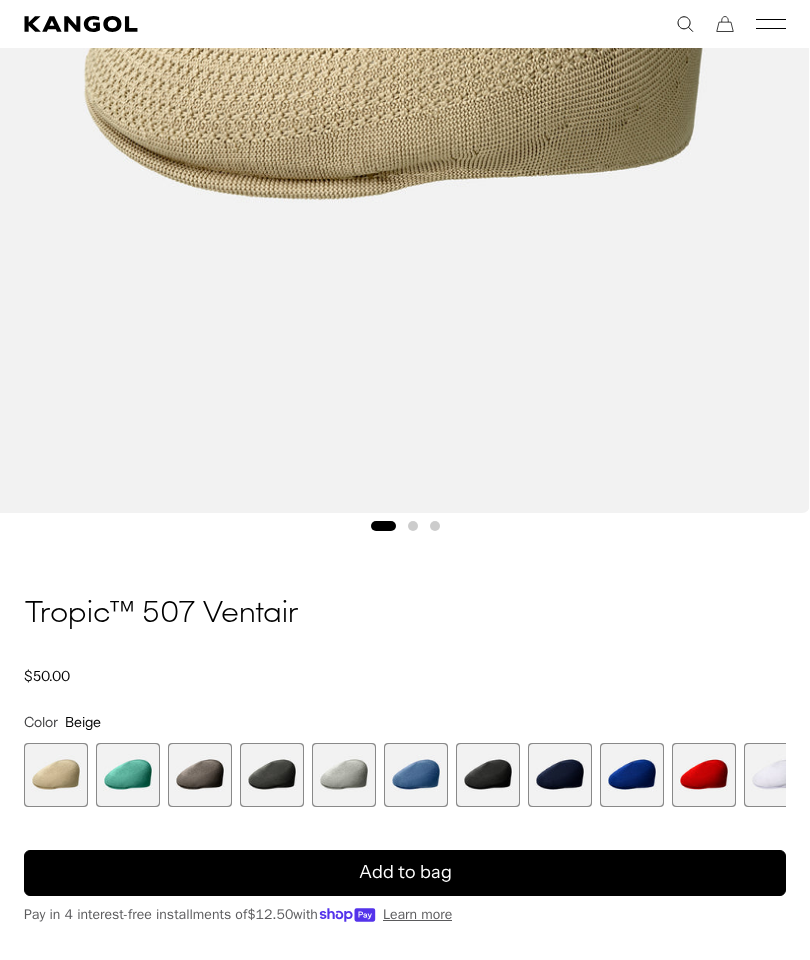 click at bounding box center [560, 775] 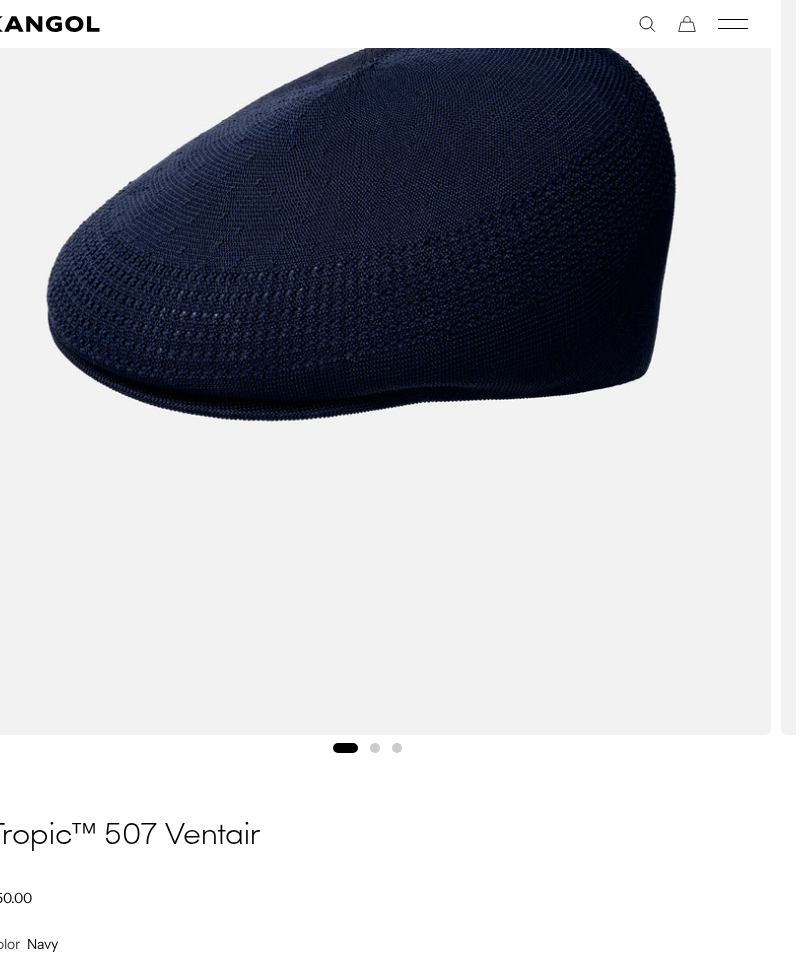 scroll, scrollTop: 466, scrollLeft: 24, axis: both 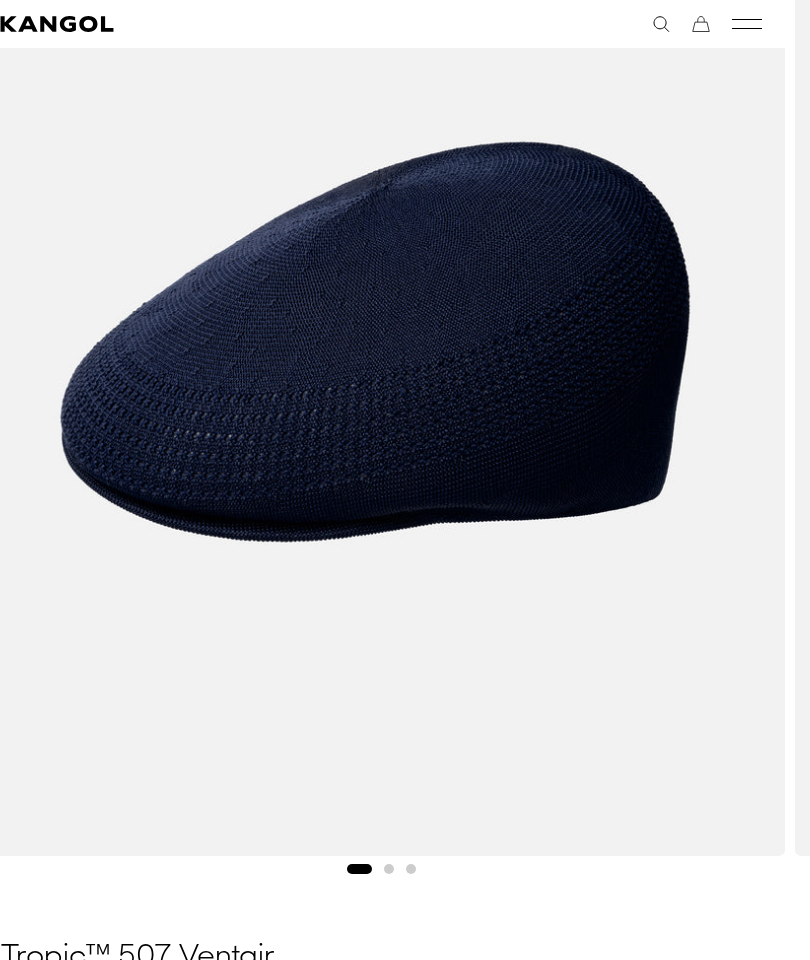 click at bounding box center [389, 869] 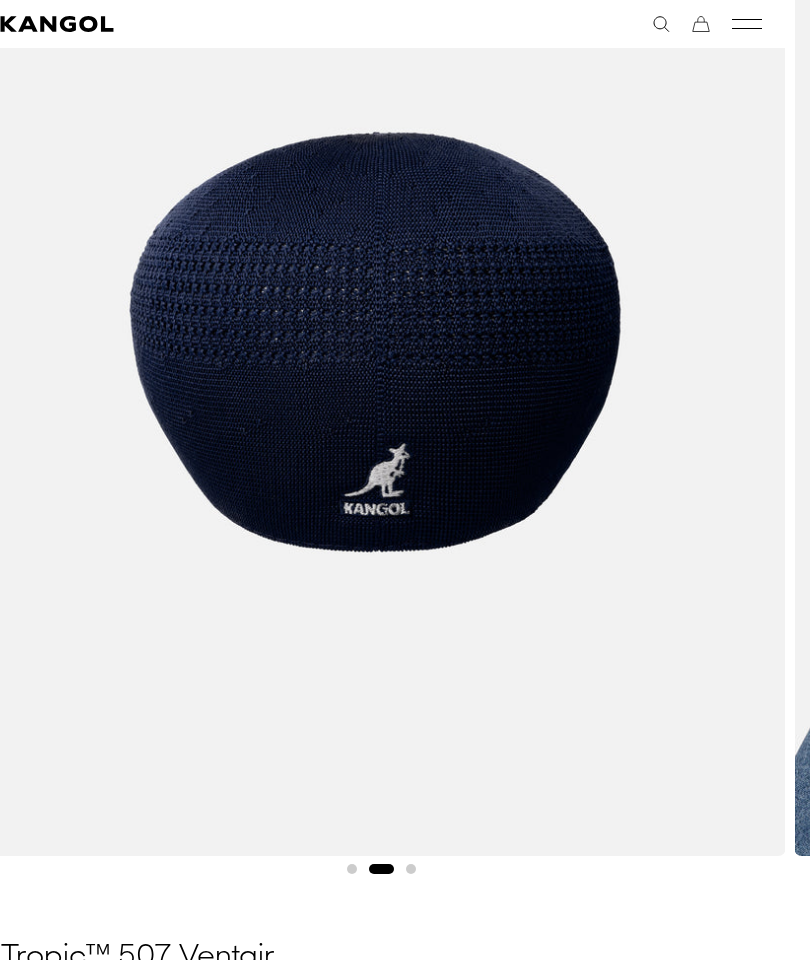 scroll, scrollTop: 0, scrollLeft: 412, axis: horizontal 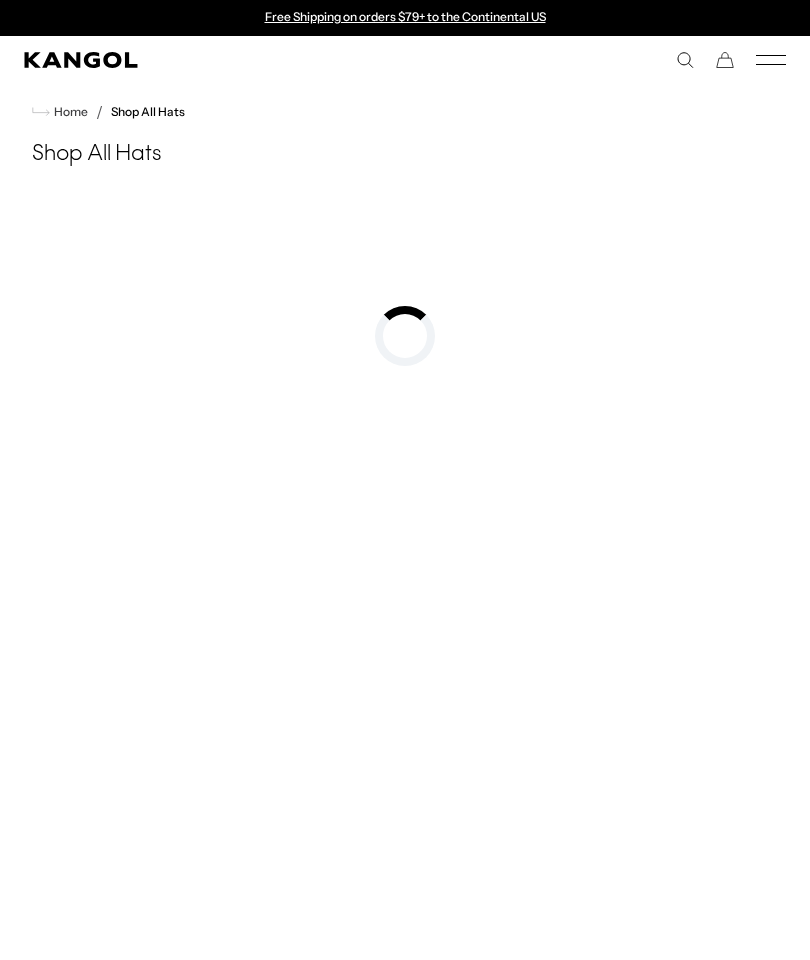 click at bounding box center (685, 60) 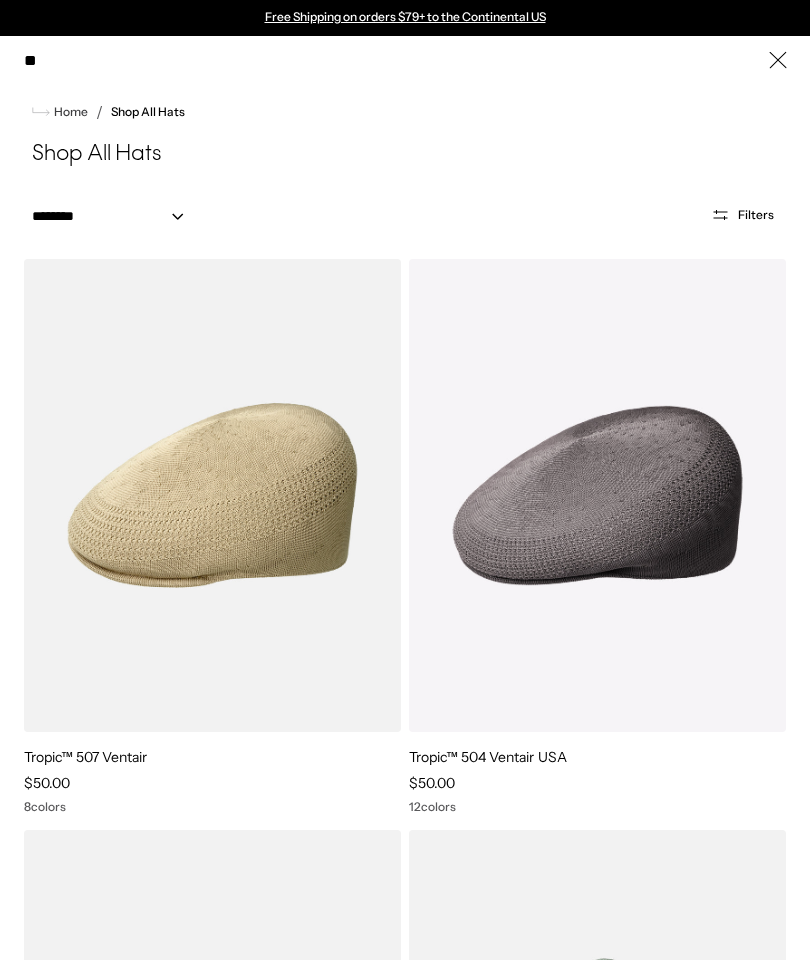 type on "***" 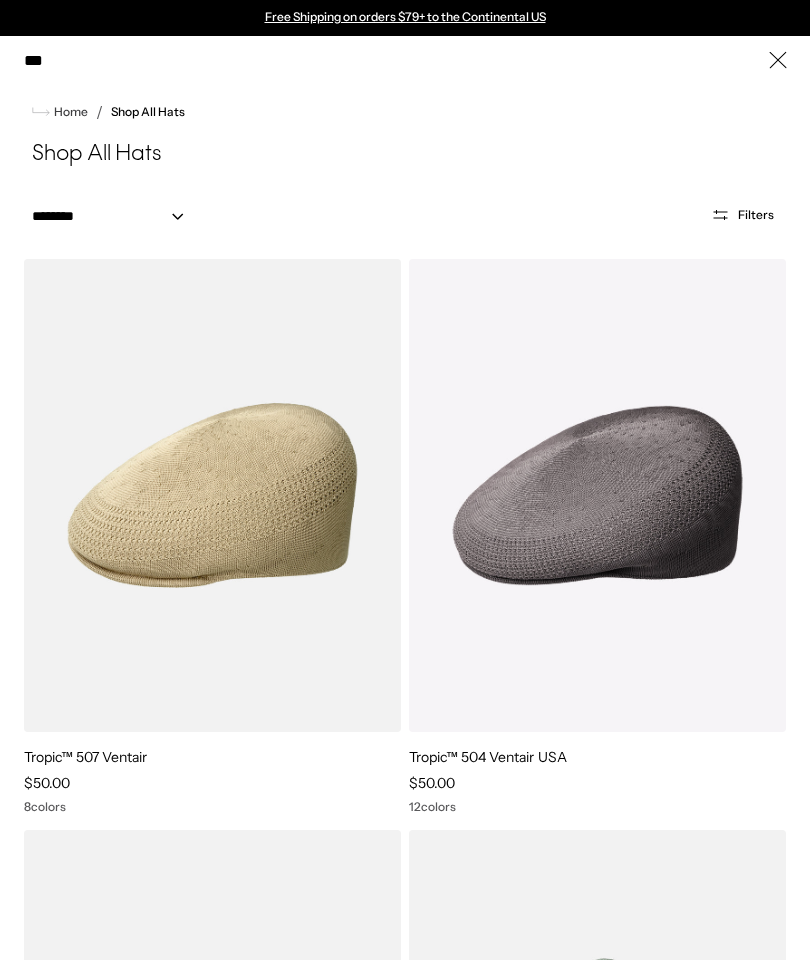 scroll, scrollTop: 0, scrollLeft: 412, axis: horizontal 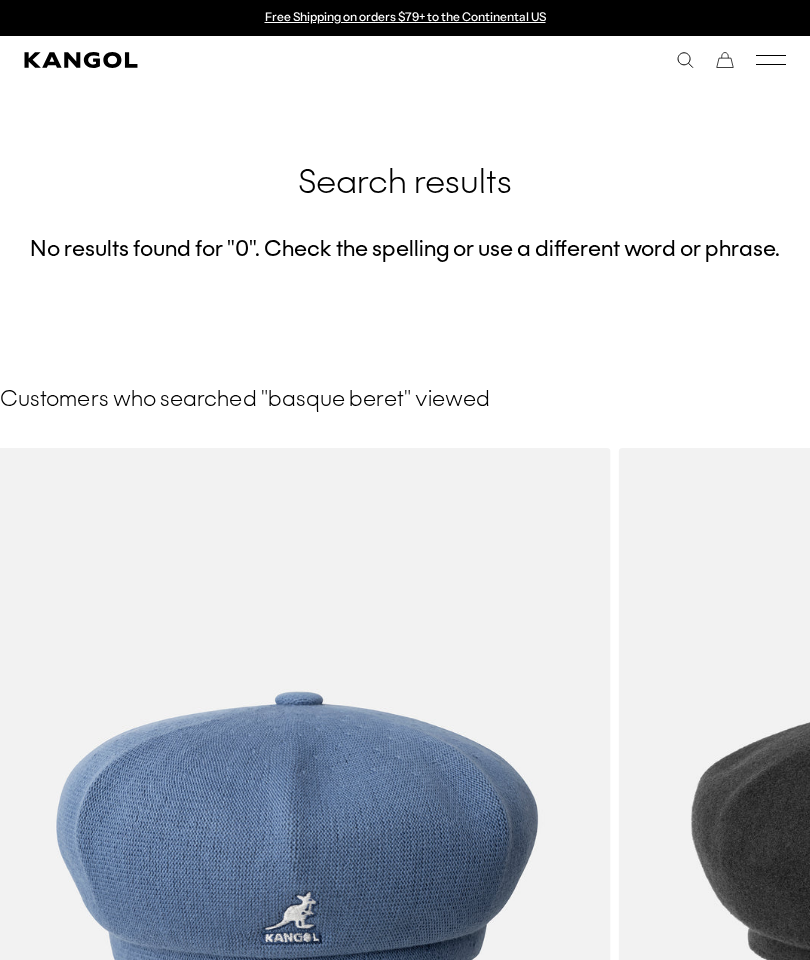 click at bounding box center [771, 60] 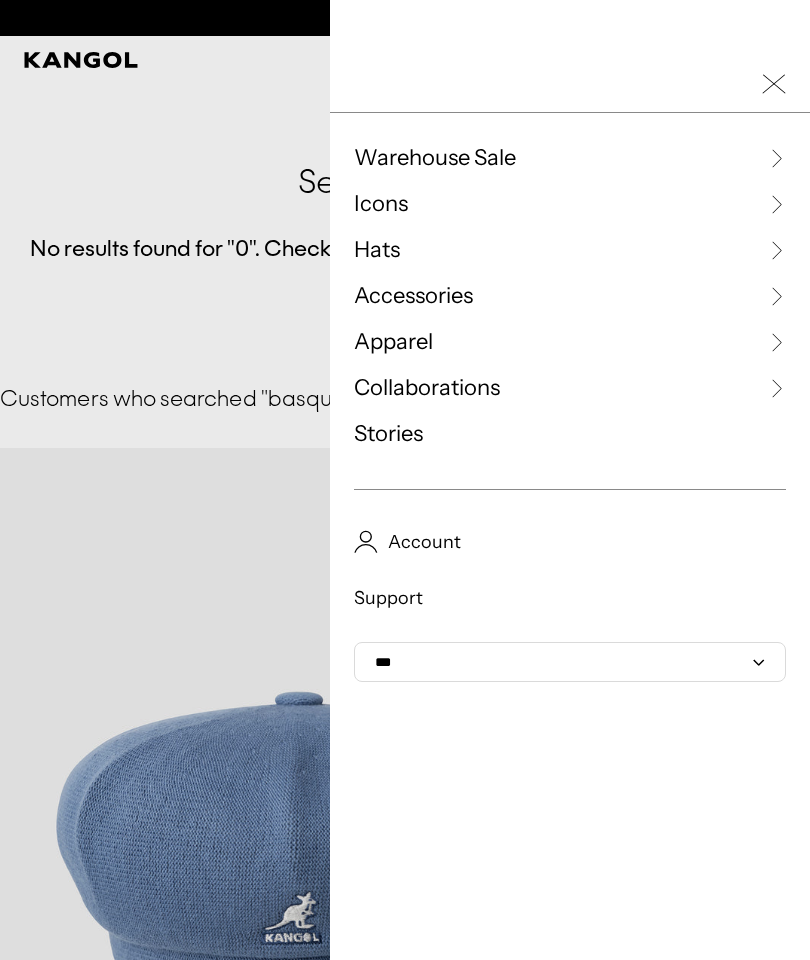 scroll, scrollTop: 0, scrollLeft: 0, axis: both 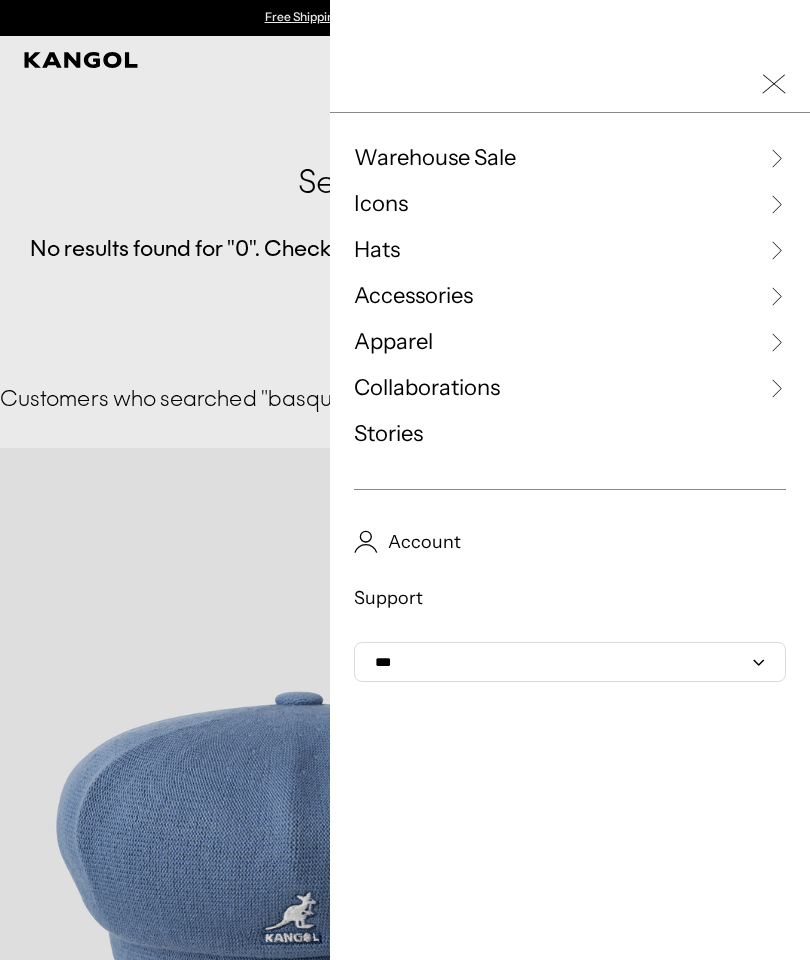 click on "Hats" at bounding box center [377, 250] 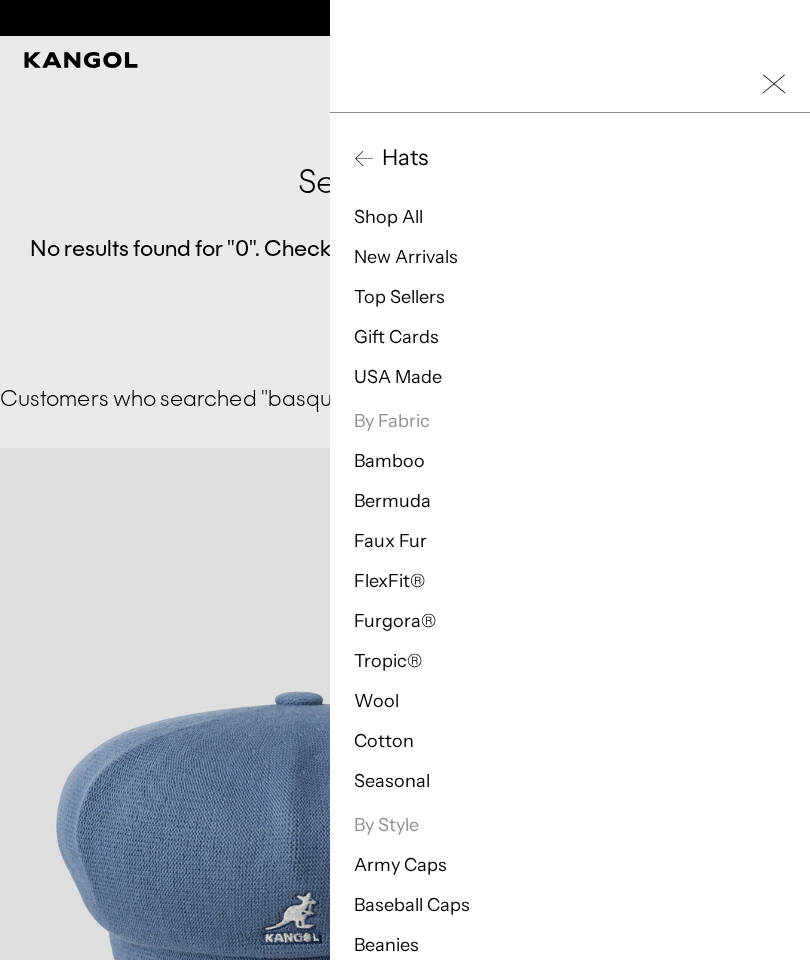 scroll, scrollTop: 0, scrollLeft: 412, axis: horizontal 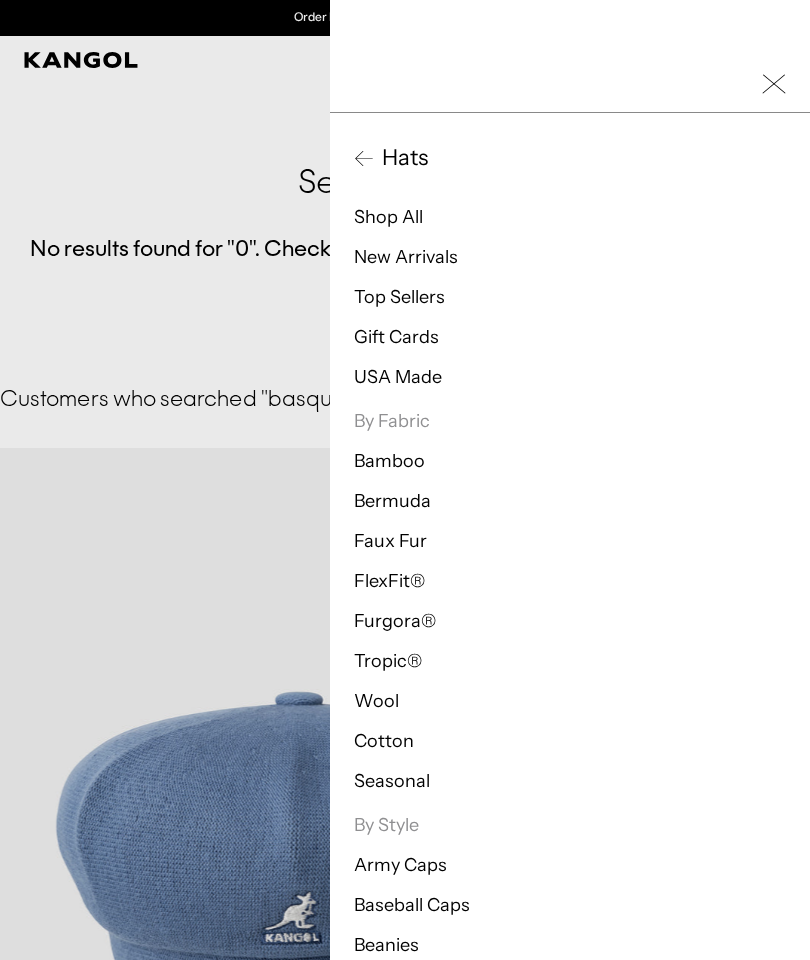 click on "Bamboo" at bounding box center [389, 461] 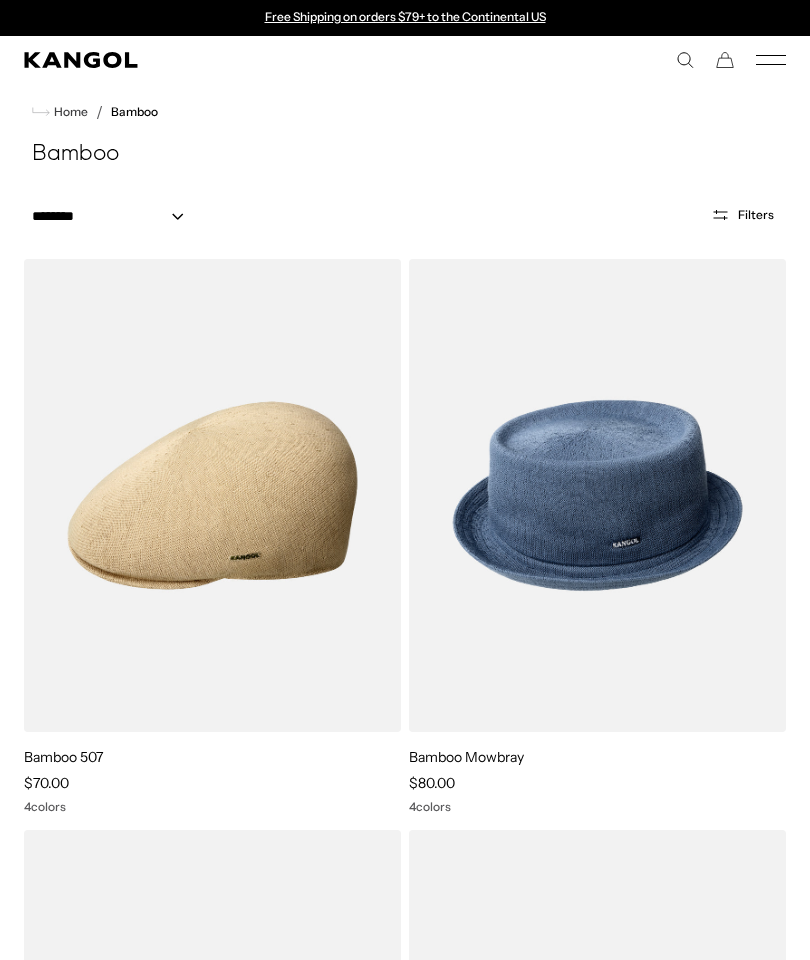 scroll, scrollTop: 0, scrollLeft: 0, axis: both 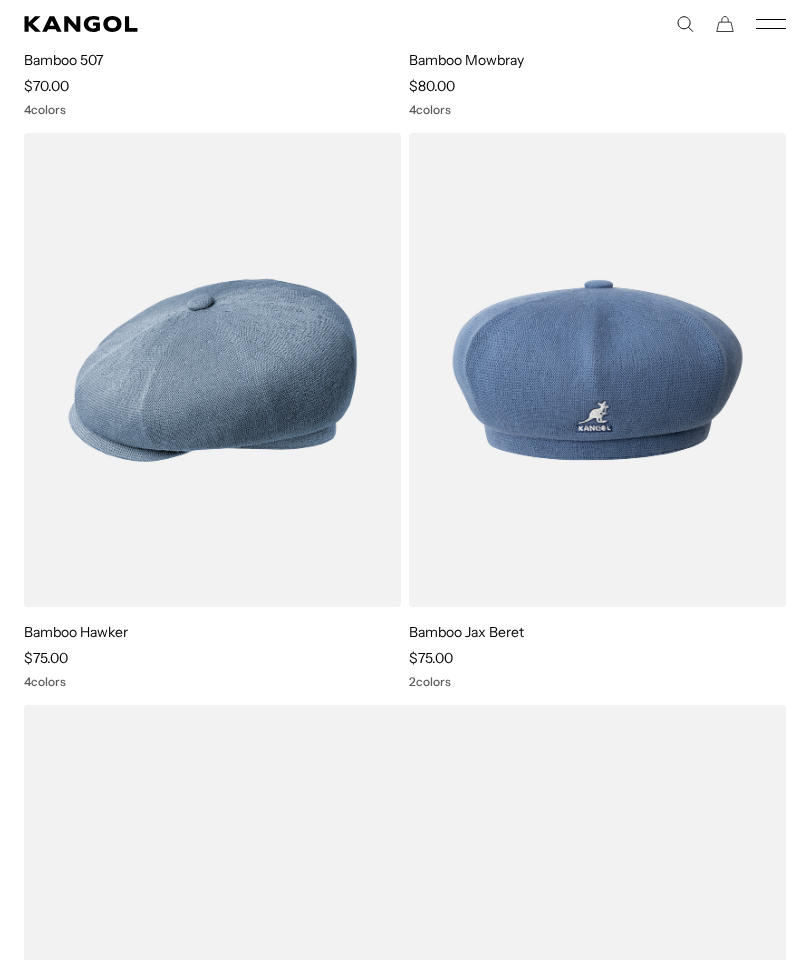 click at bounding box center (0, 0) 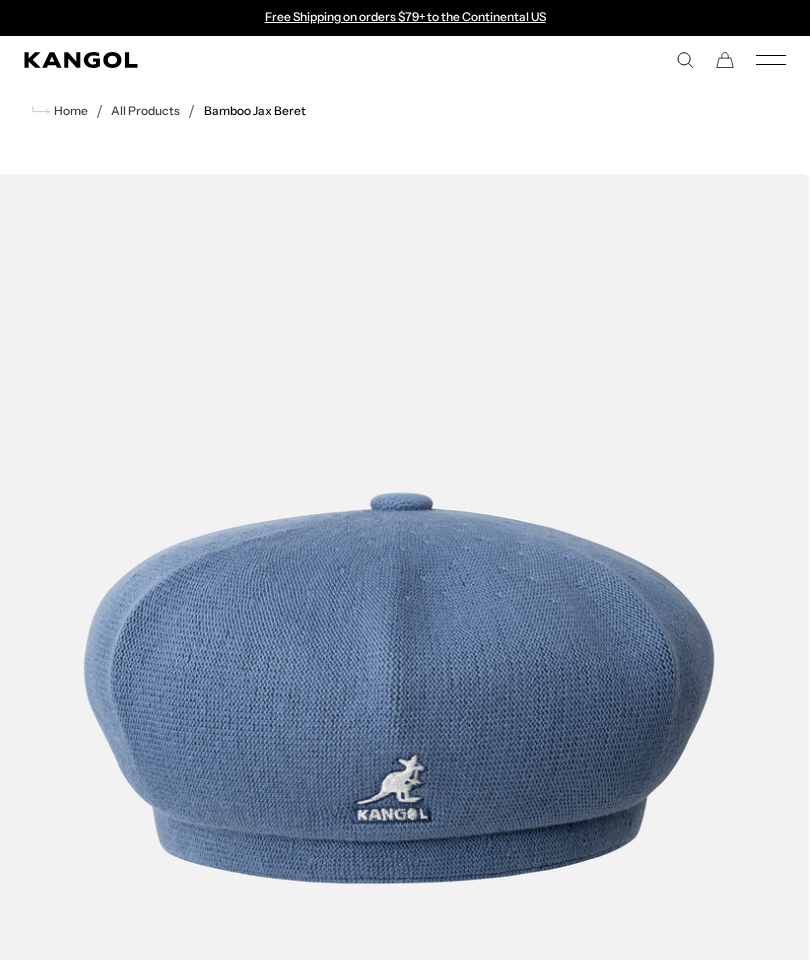 scroll, scrollTop: 0, scrollLeft: 0, axis: both 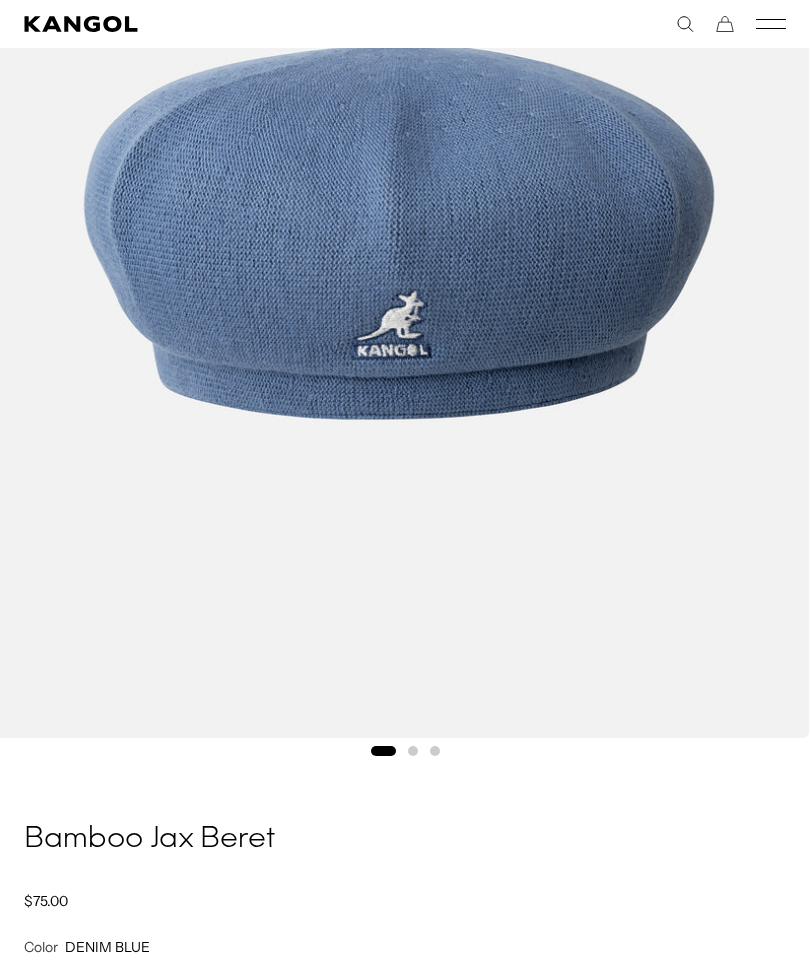 click at bounding box center (399, 224) 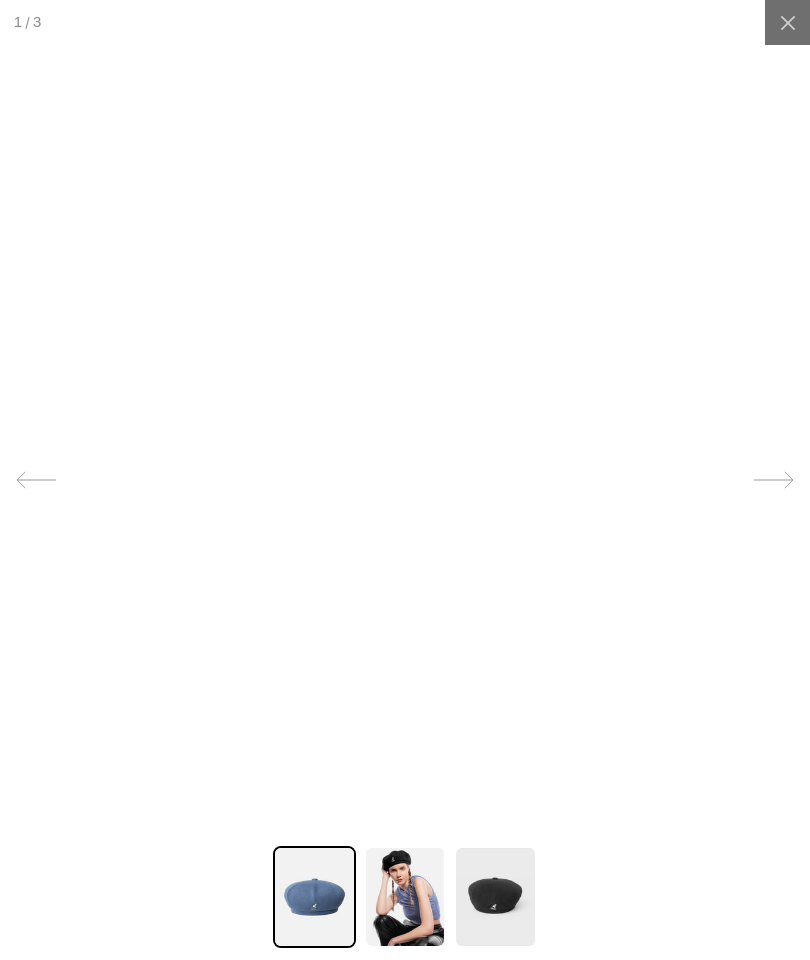 scroll, scrollTop: 0, scrollLeft: 0, axis: both 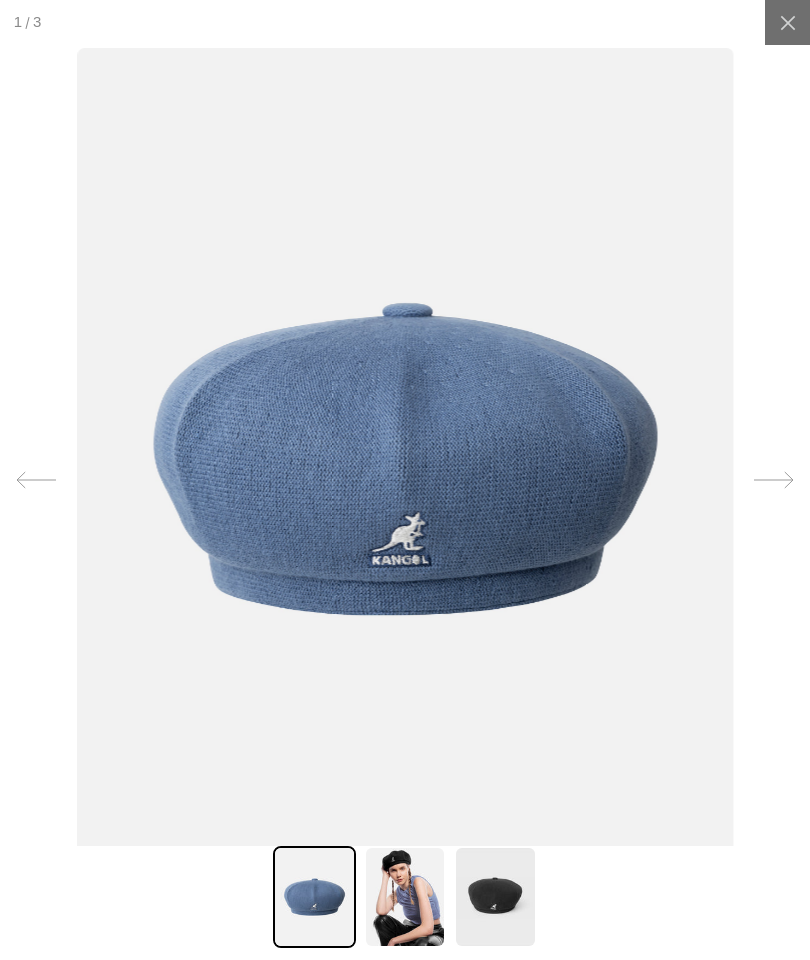 click at bounding box center (774, 480) 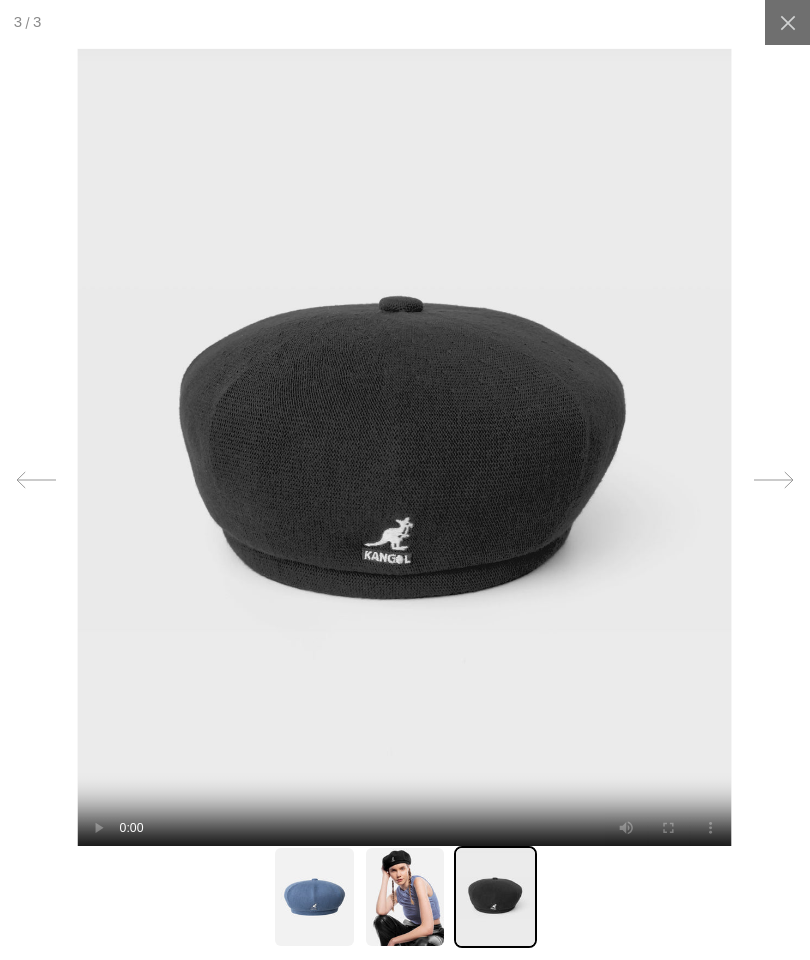 scroll, scrollTop: 0, scrollLeft: 0, axis: both 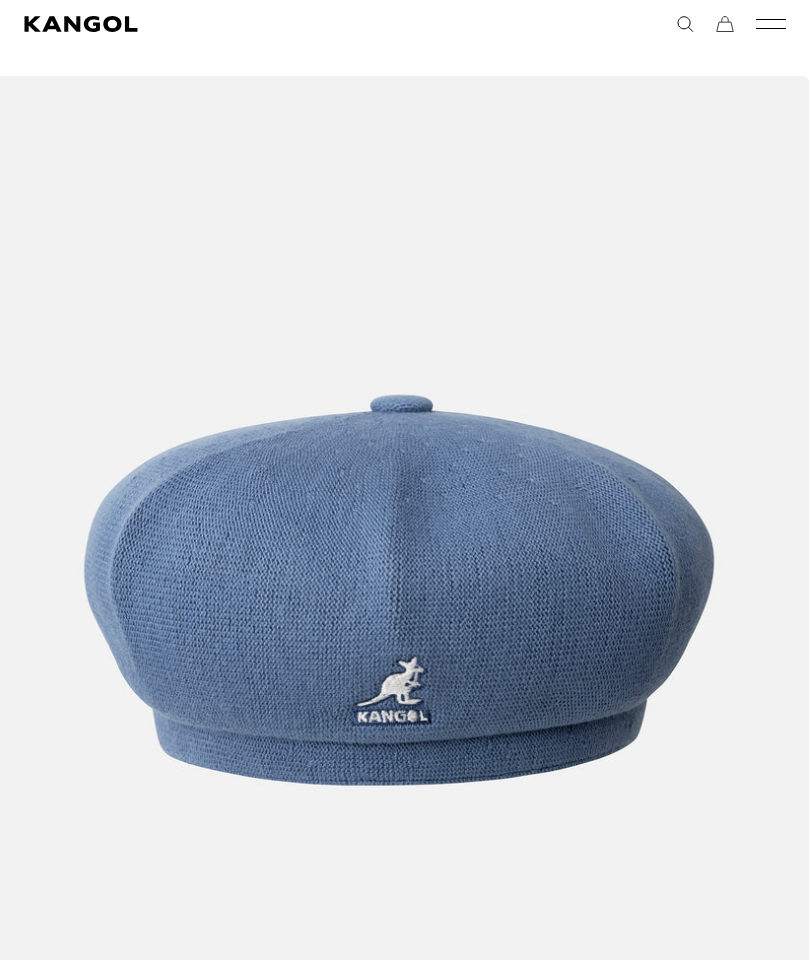 click at bounding box center (771, 28) 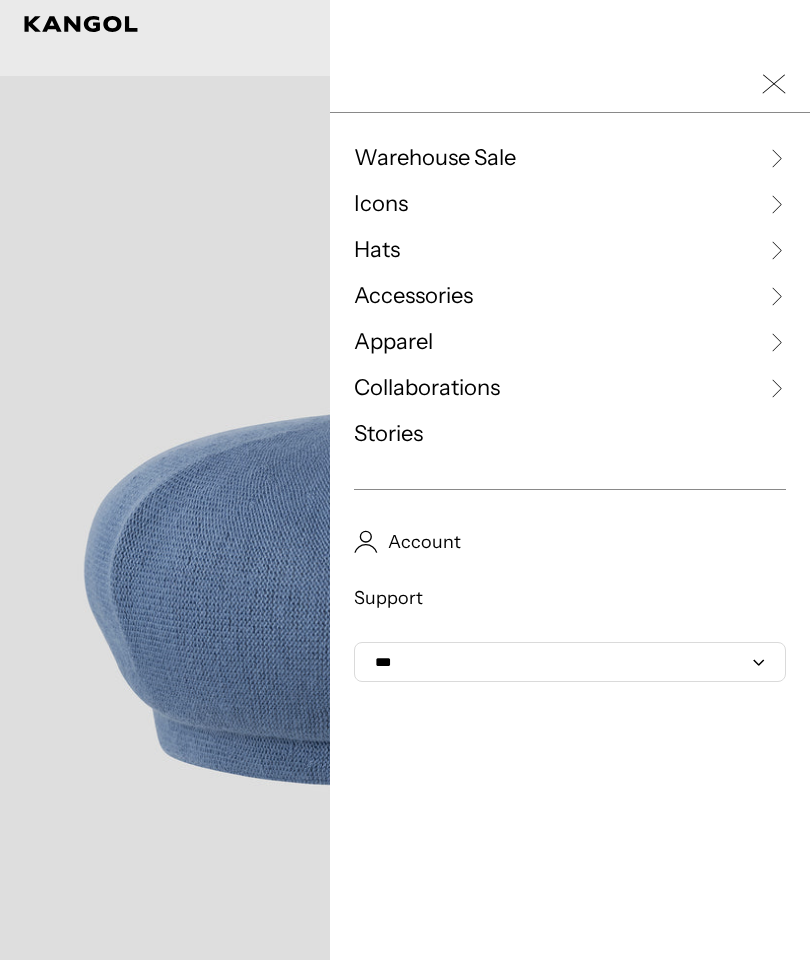 scroll, scrollTop: 0, scrollLeft: 0, axis: both 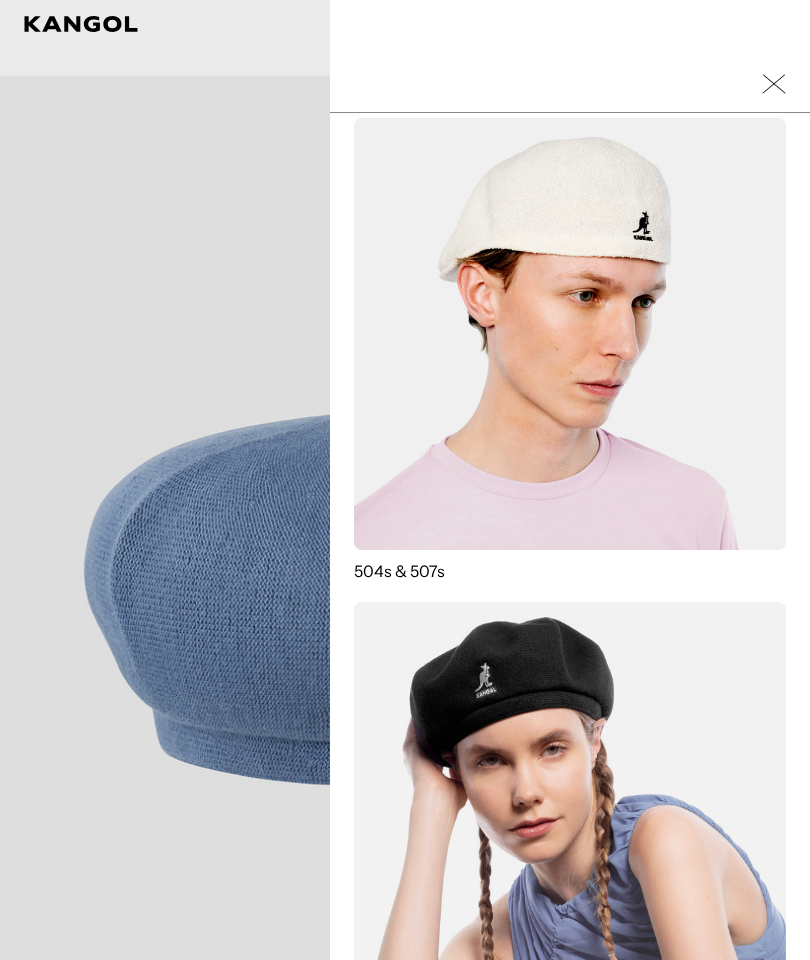 click at bounding box center [774, 84] 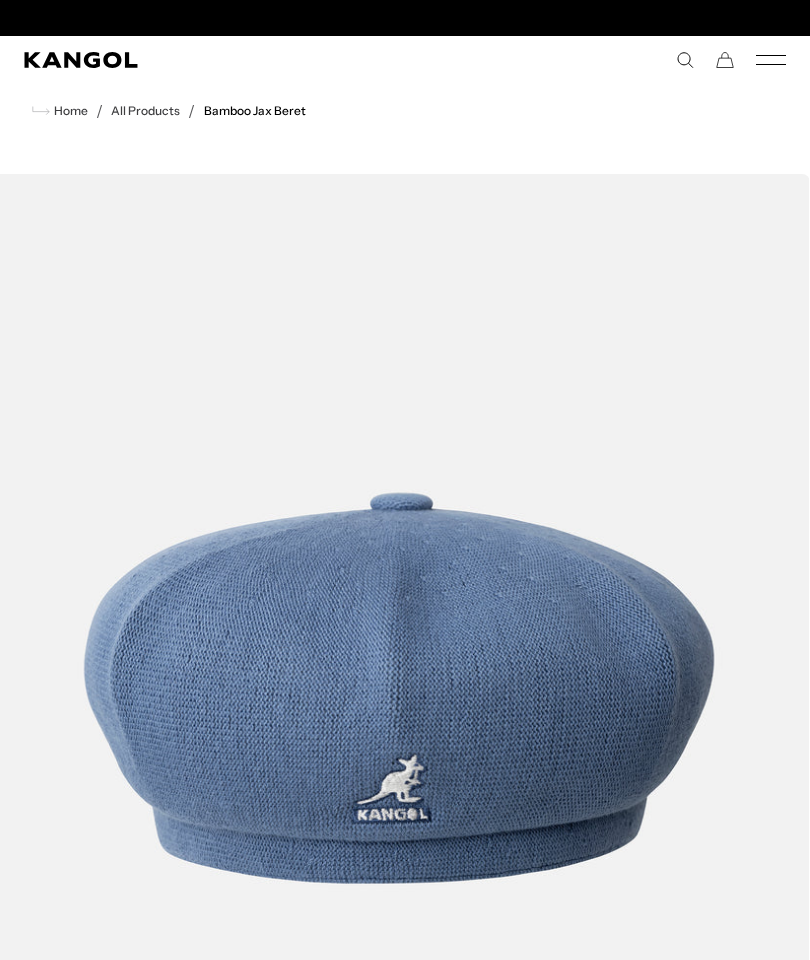 scroll, scrollTop: 0, scrollLeft: 0, axis: both 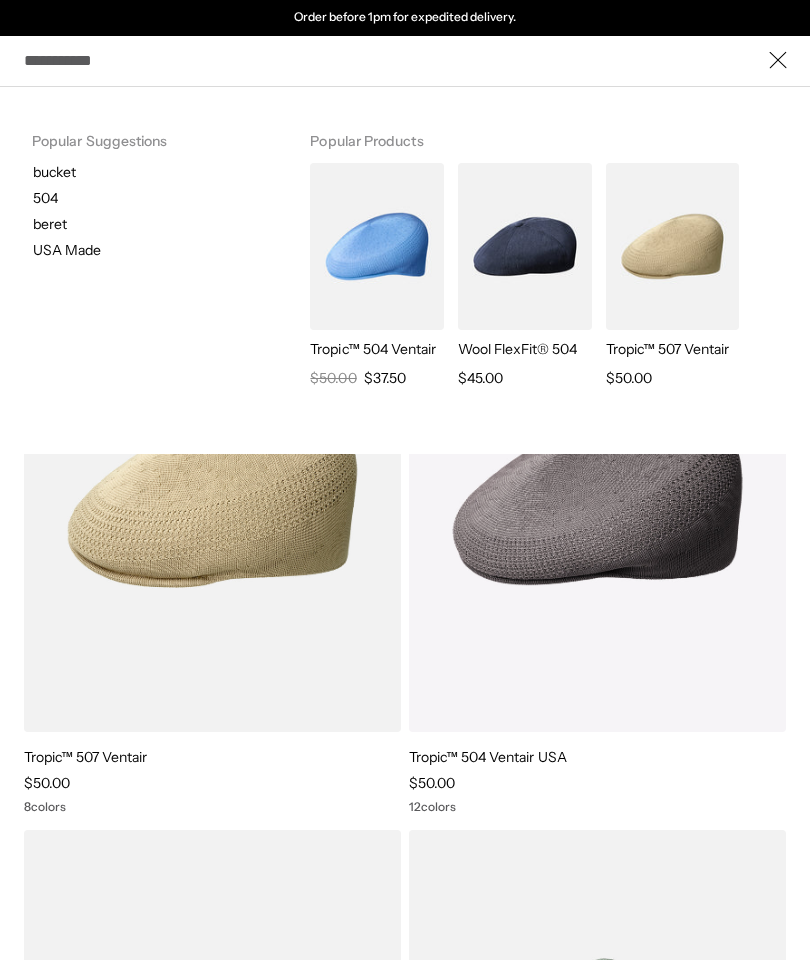 click on "Search here" at bounding box center (405, 60) 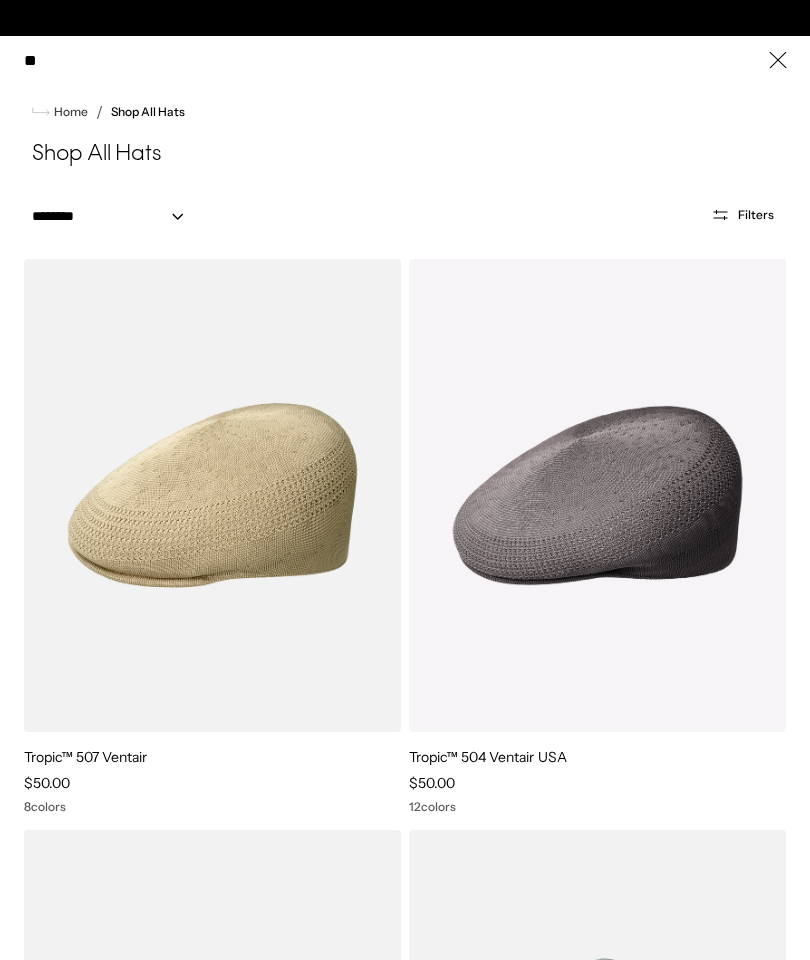 scroll, scrollTop: 0, scrollLeft: 0, axis: both 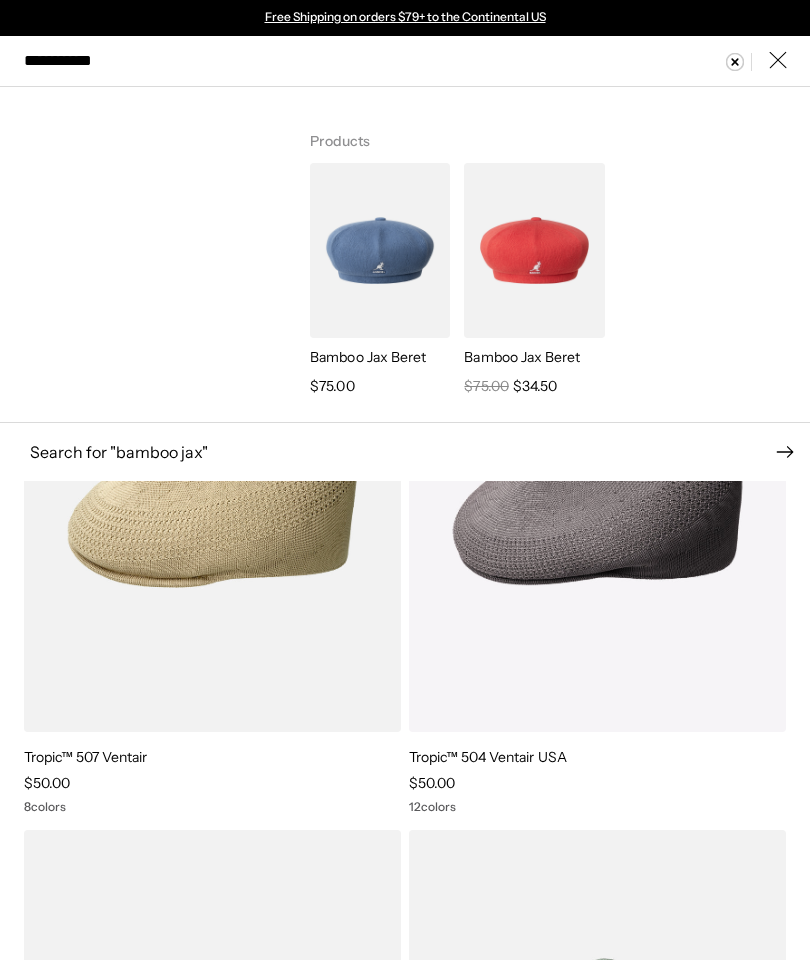 type on "**********" 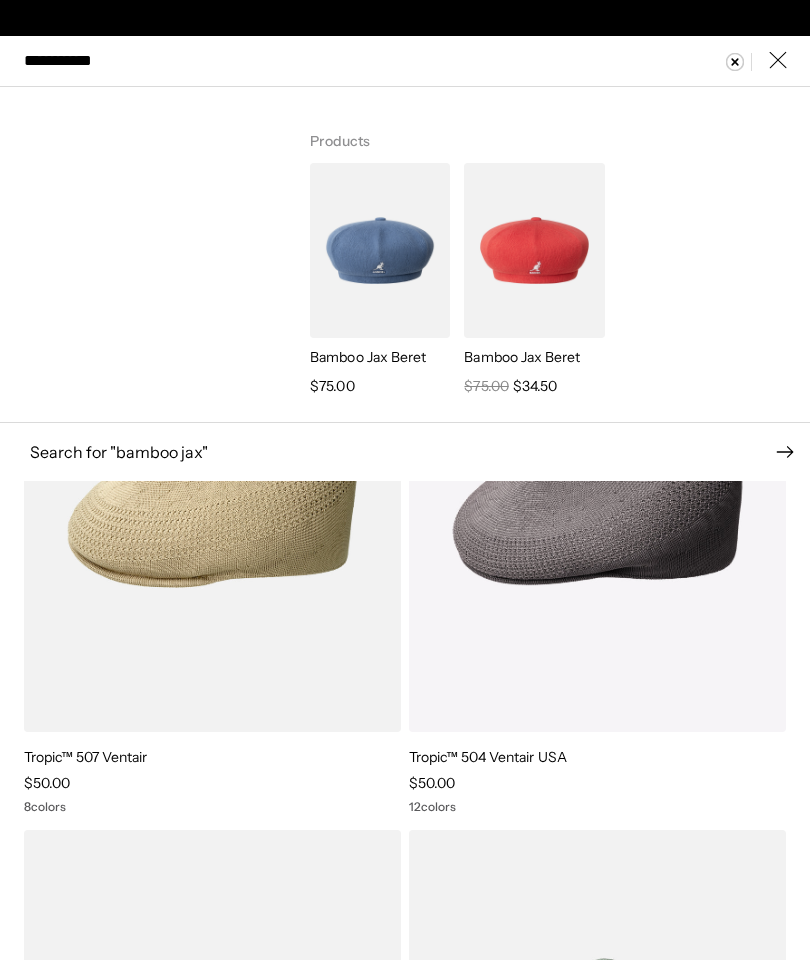 scroll, scrollTop: 0, scrollLeft: 0, axis: both 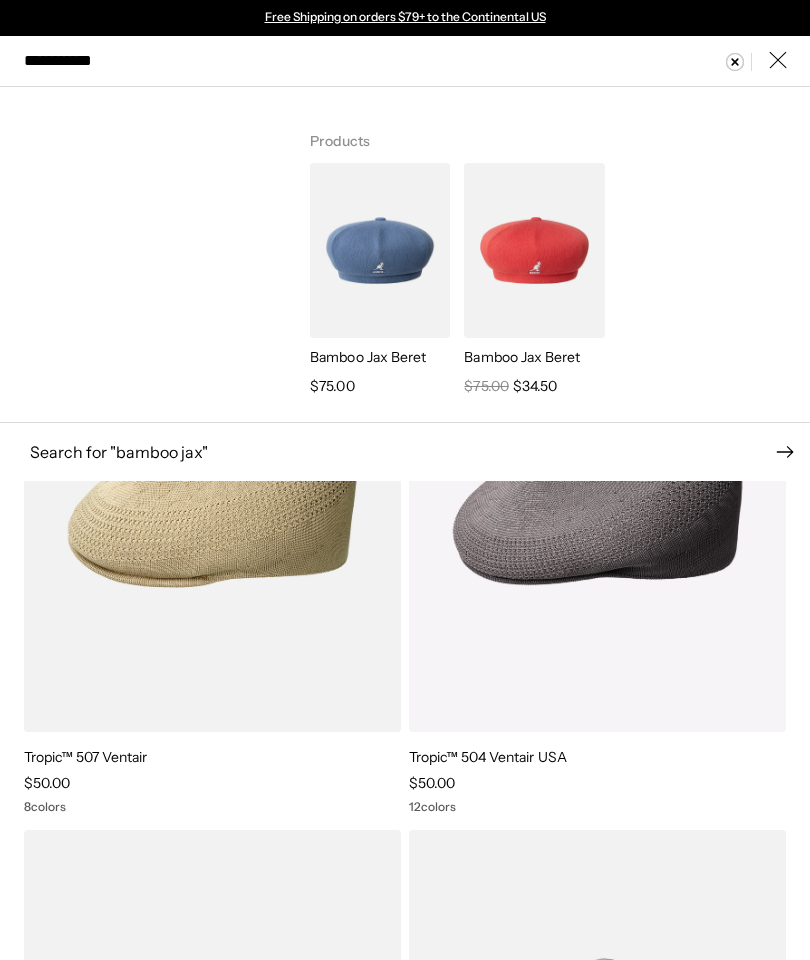 click at bounding box center [735, 62] 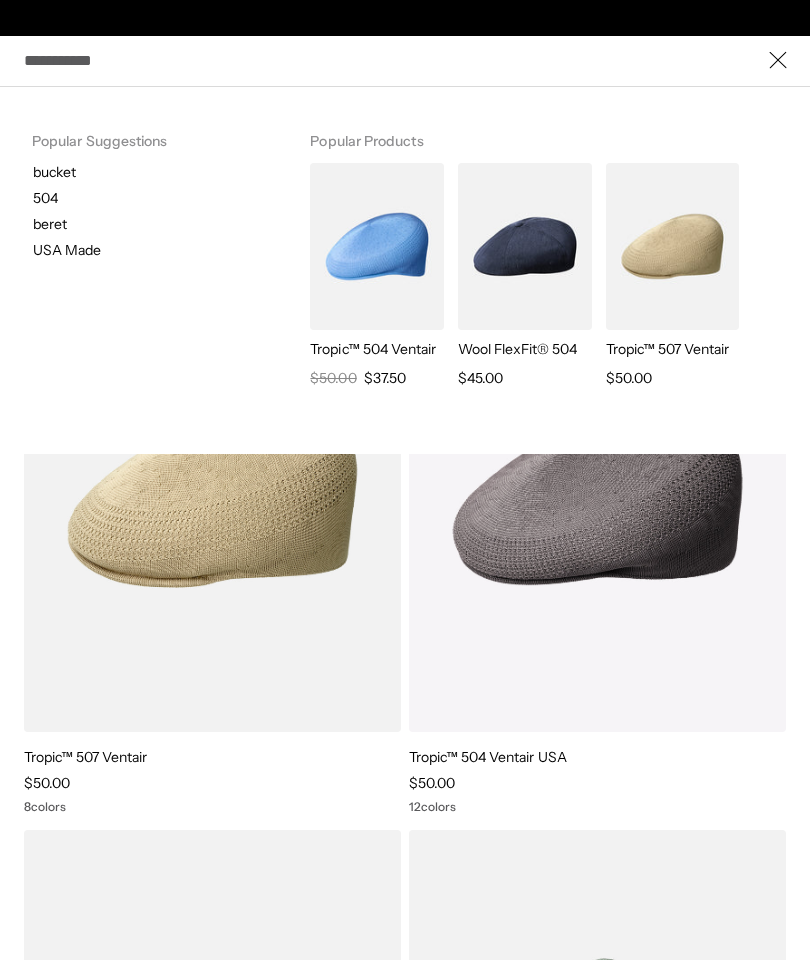 scroll, scrollTop: 0, scrollLeft: 412, axis: horizontal 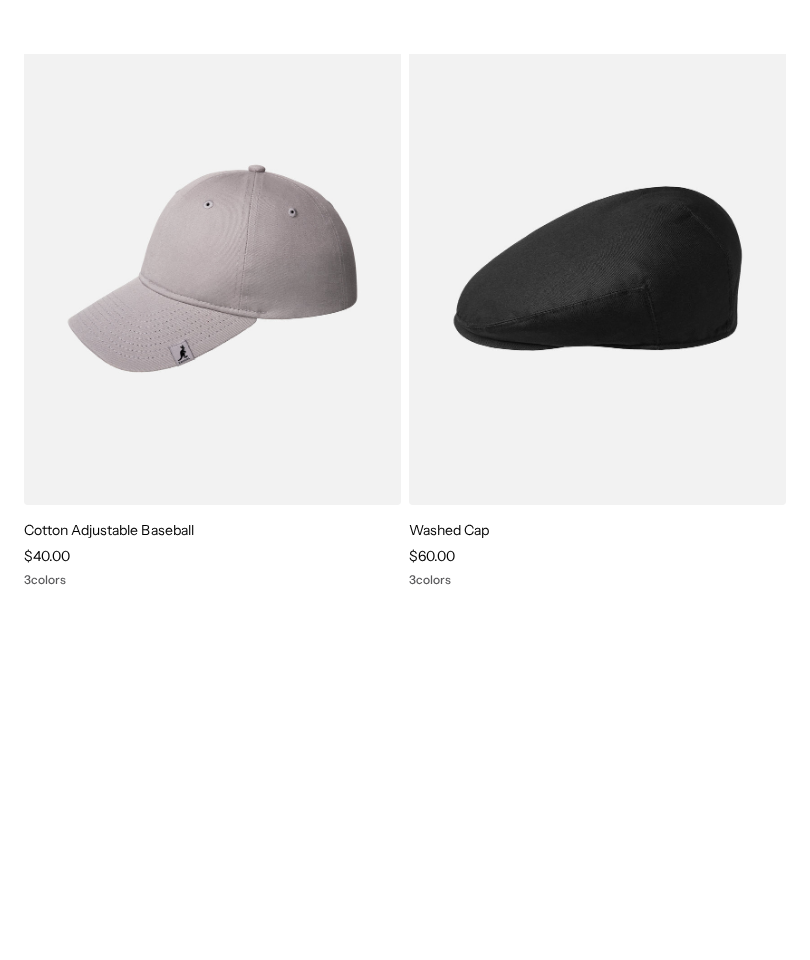 click at bounding box center (0, 24) 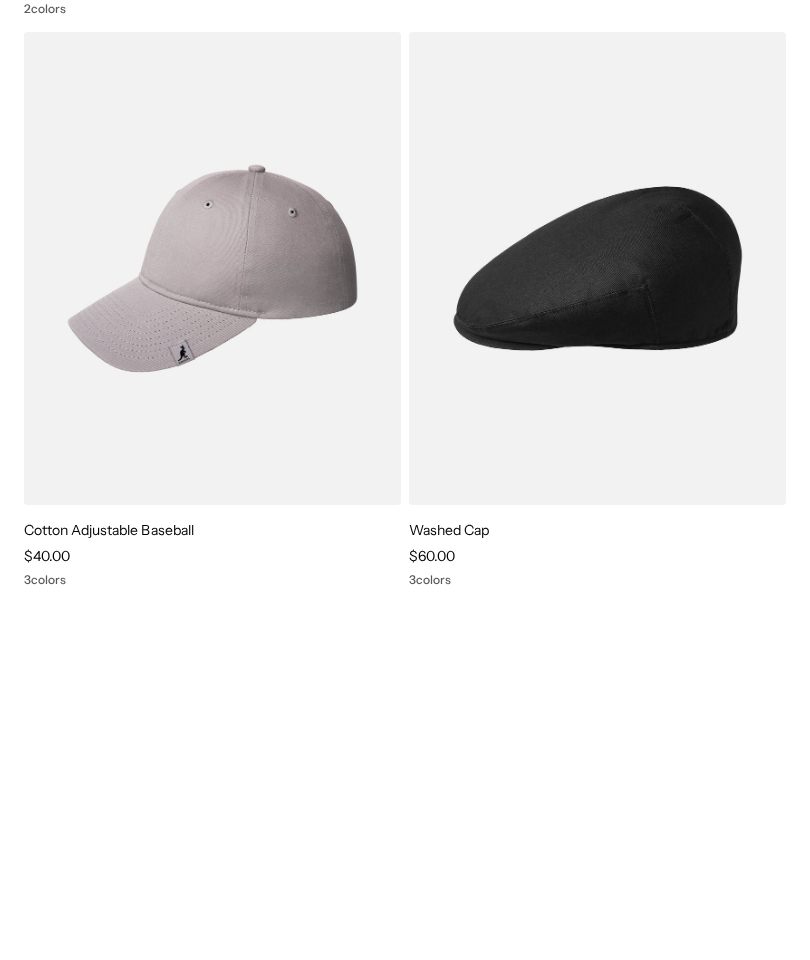 scroll, scrollTop: 4760, scrollLeft: 0, axis: vertical 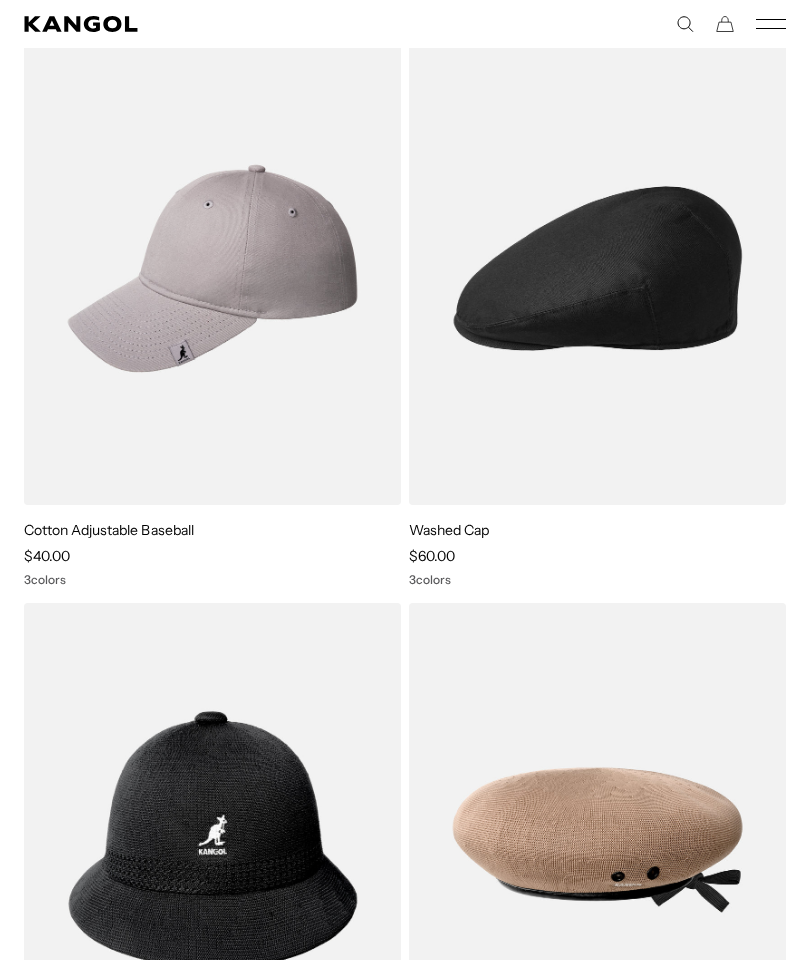 click at bounding box center (0, 0) 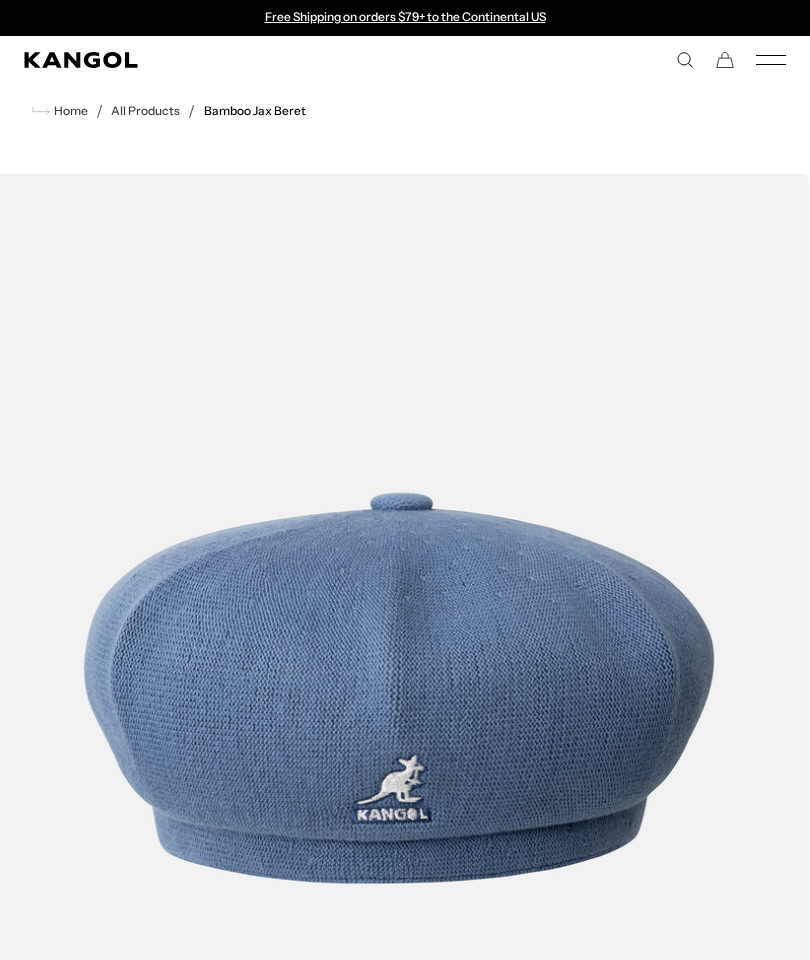 scroll, scrollTop: 0, scrollLeft: 0, axis: both 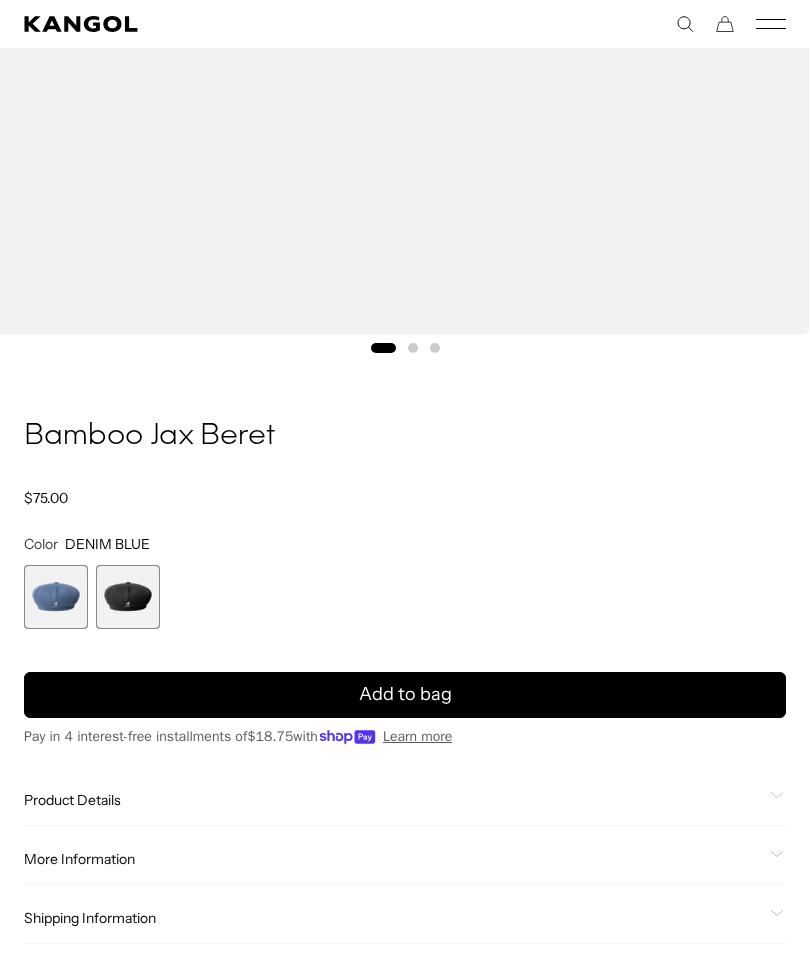 click at bounding box center (413, 348) 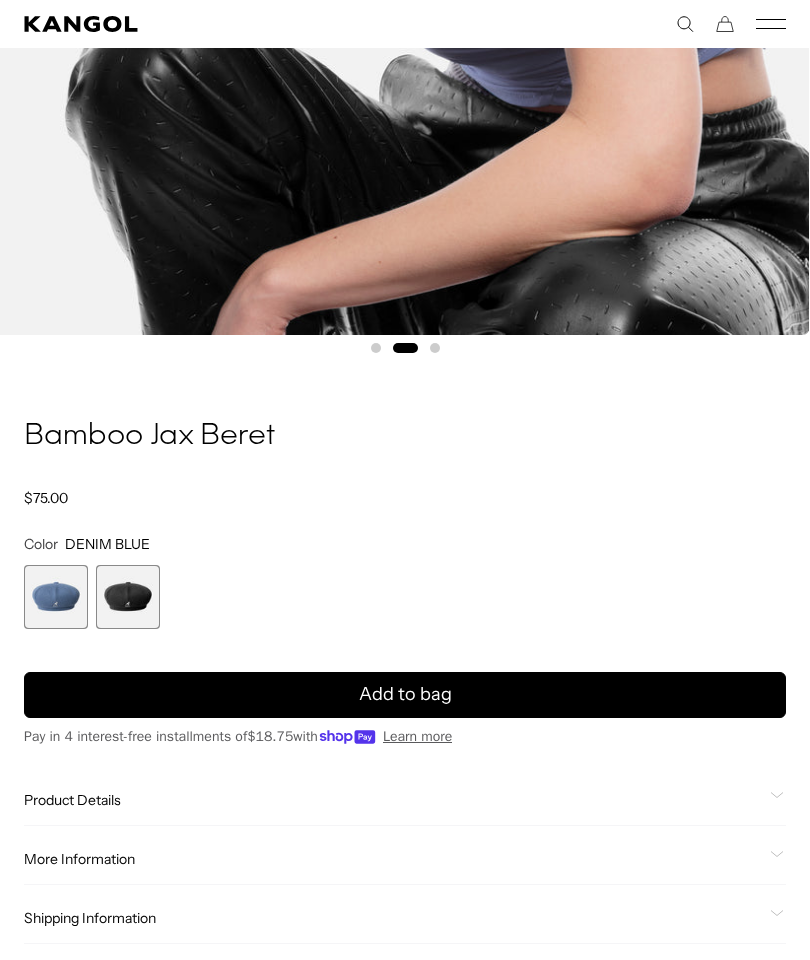 scroll, scrollTop: 0, scrollLeft: 412, axis: horizontal 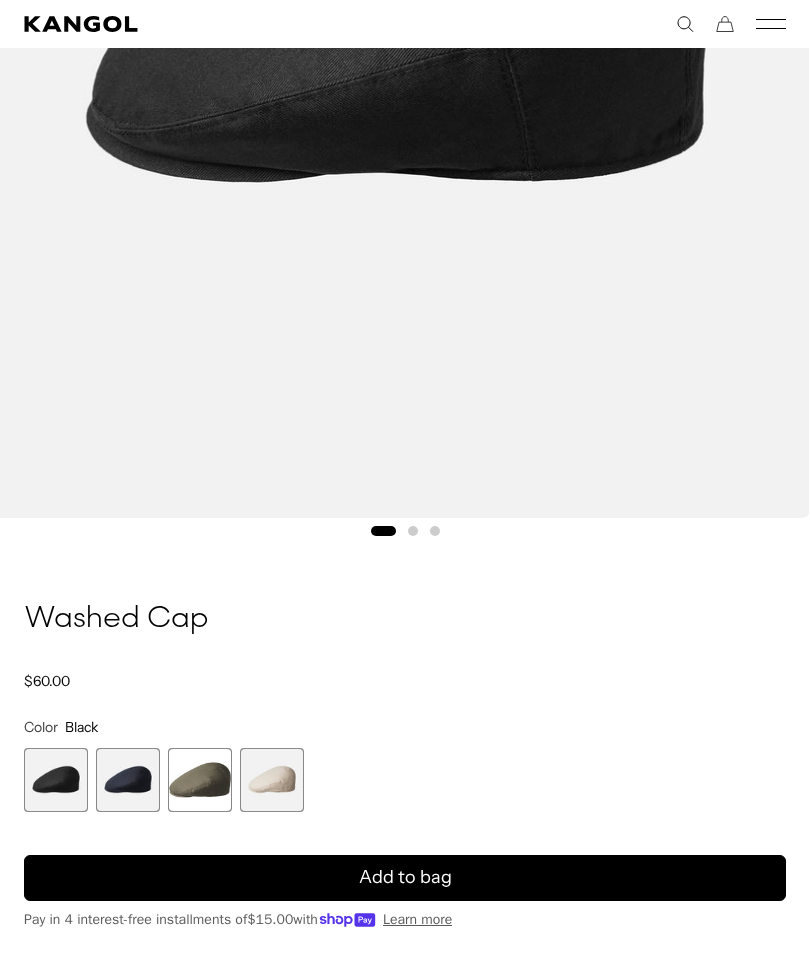 click at bounding box center (128, 780) 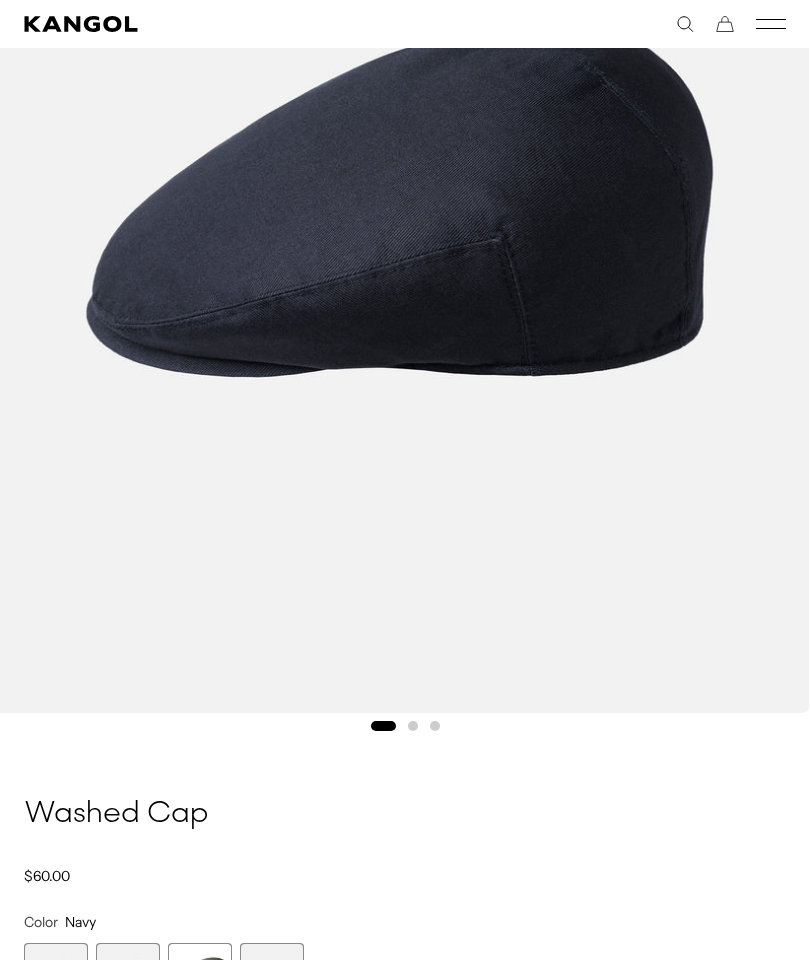 scroll, scrollTop: 476, scrollLeft: 0, axis: vertical 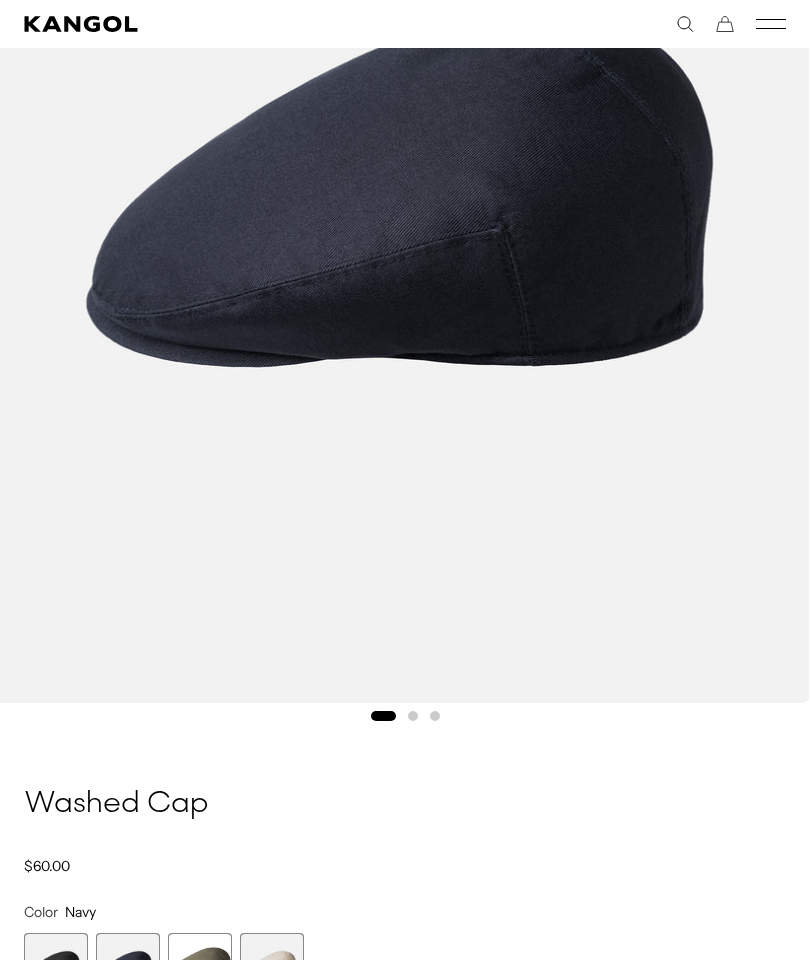 click at bounding box center [413, 716] 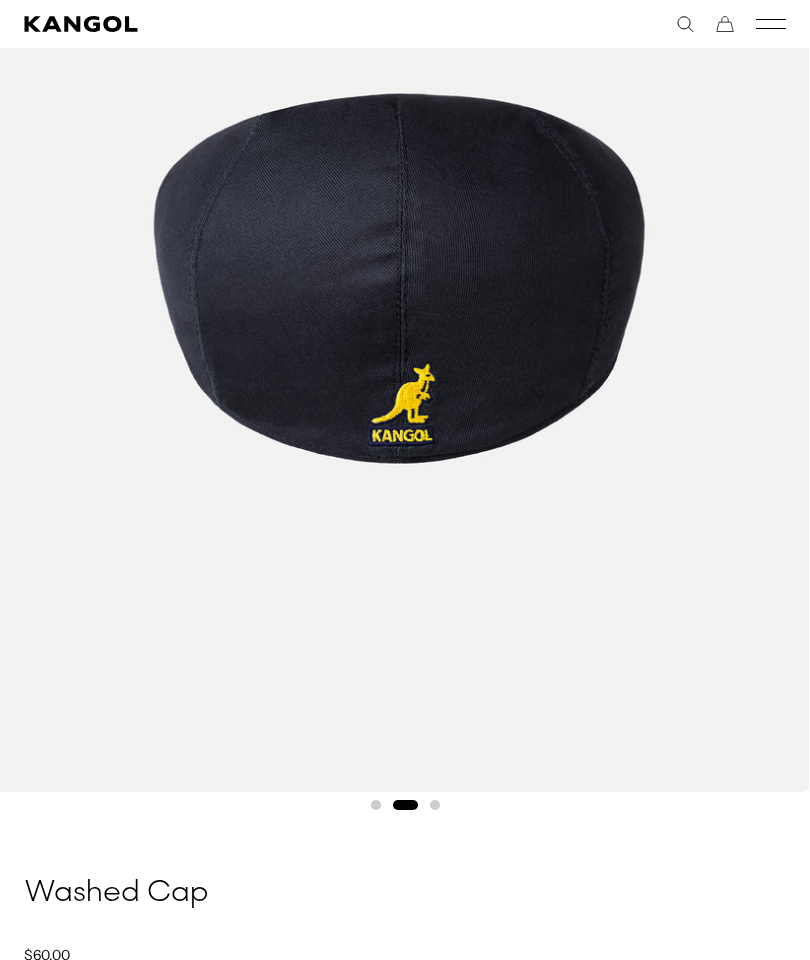 scroll, scrollTop: 411, scrollLeft: 0, axis: vertical 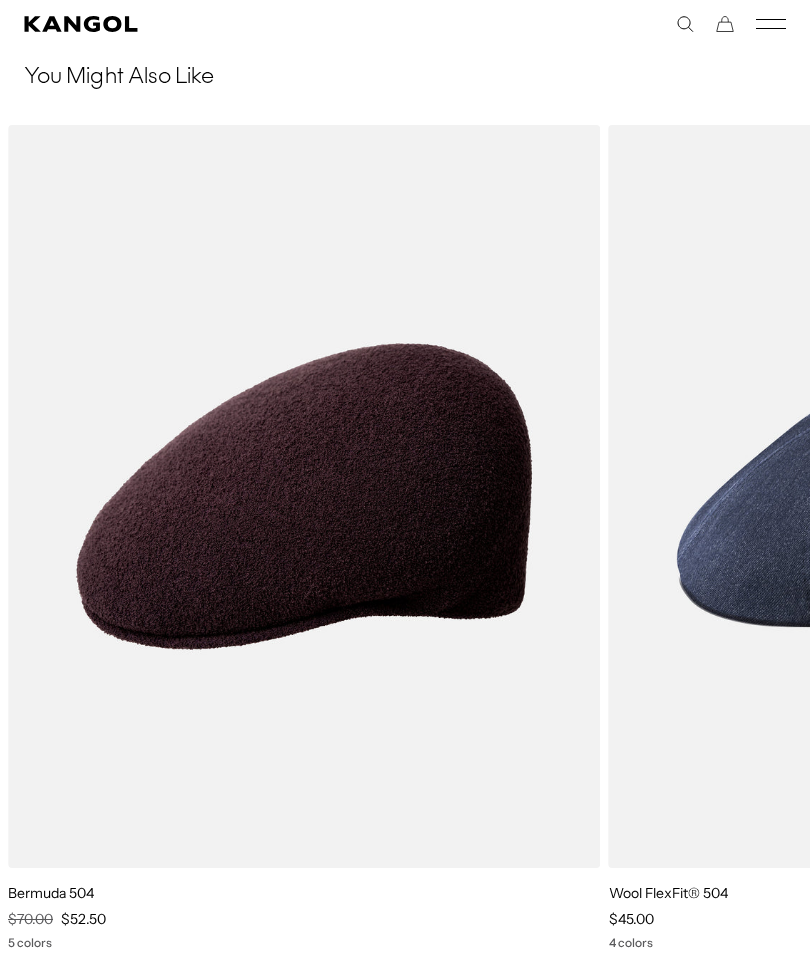 click at bounding box center (0, 0) 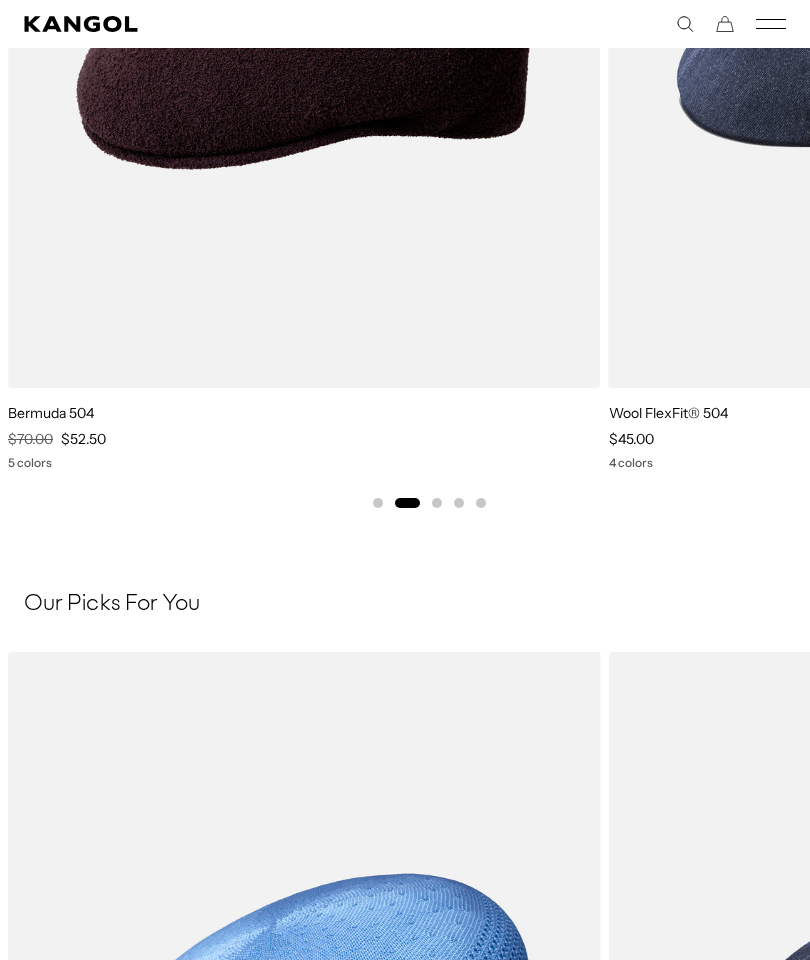 scroll, scrollTop: 2434, scrollLeft: 0, axis: vertical 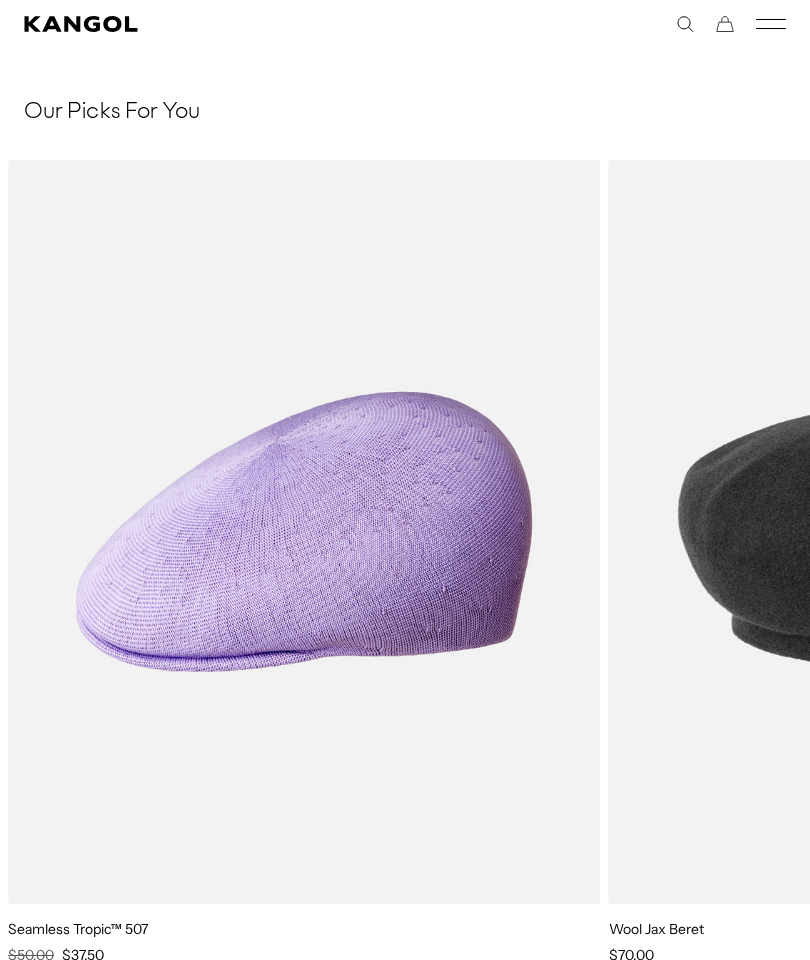click at bounding box center (0, 0) 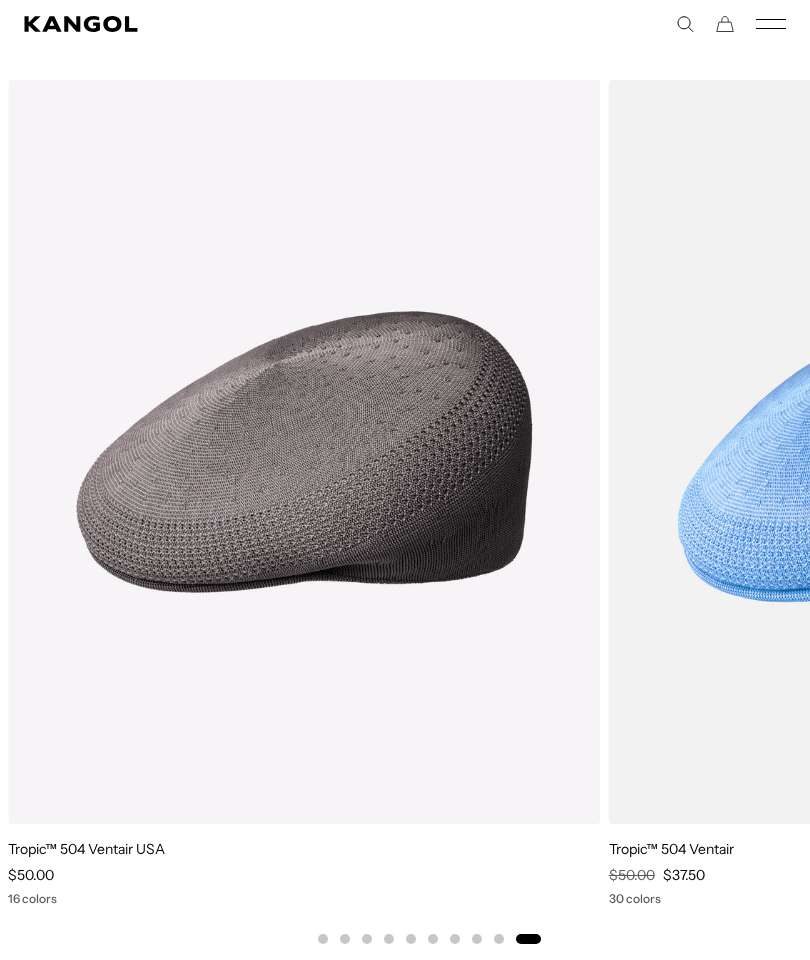 scroll, scrollTop: 0, scrollLeft: 0, axis: both 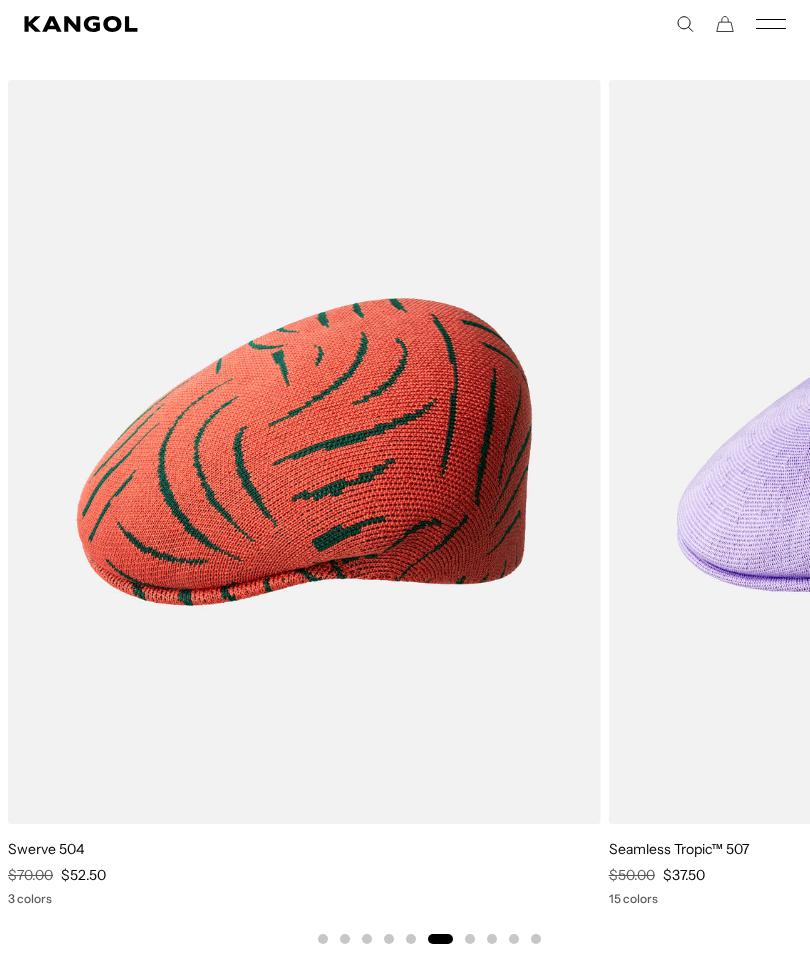 click at bounding box center [0, 0] 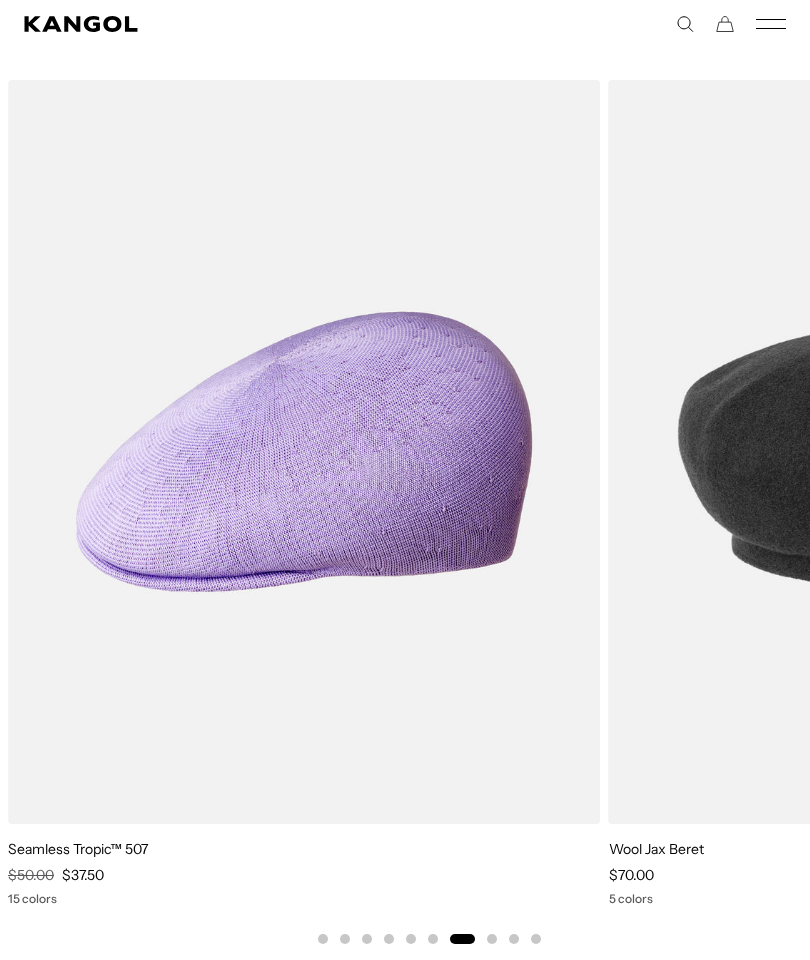 scroll, scrollTop: 0, scrollLeft: 412, axis: horizontal 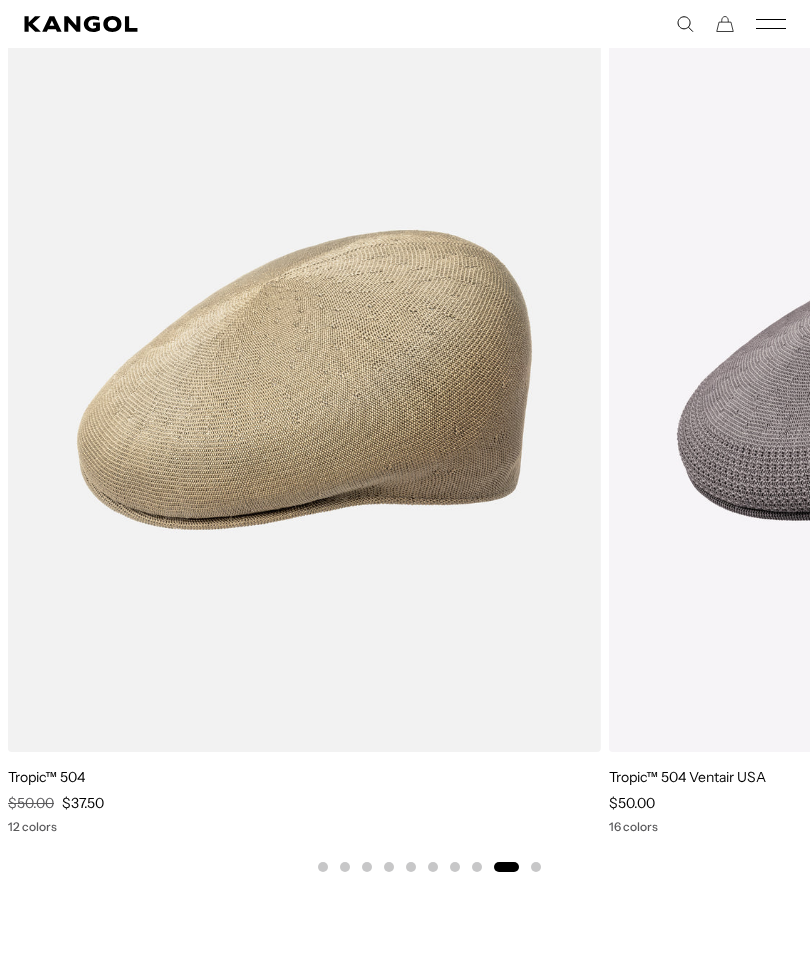 click at bounding box center [0, 0] 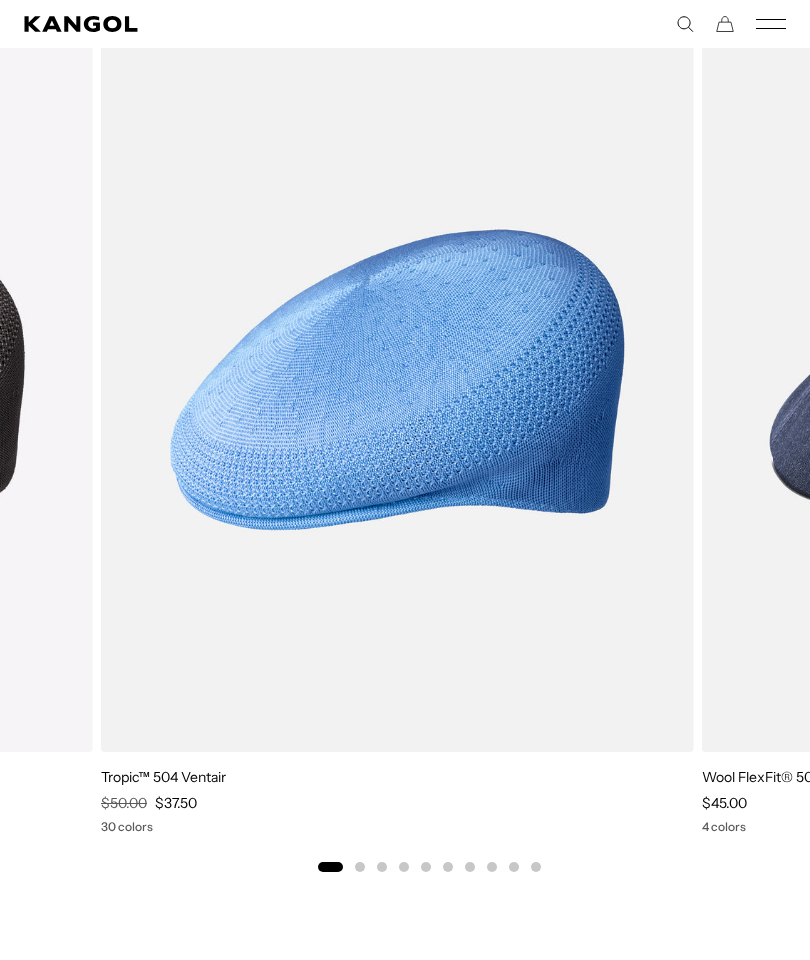 scroll, scrollTop: 0, scrollLeft: 0, axis: both 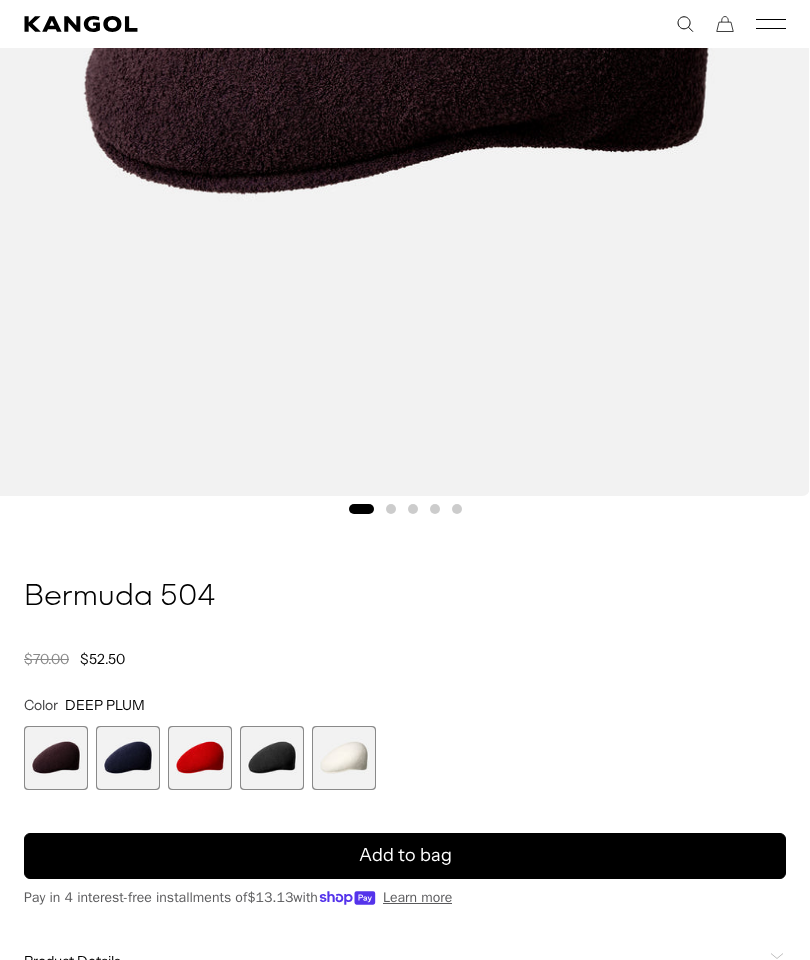 click at bounding box center [128, 758] 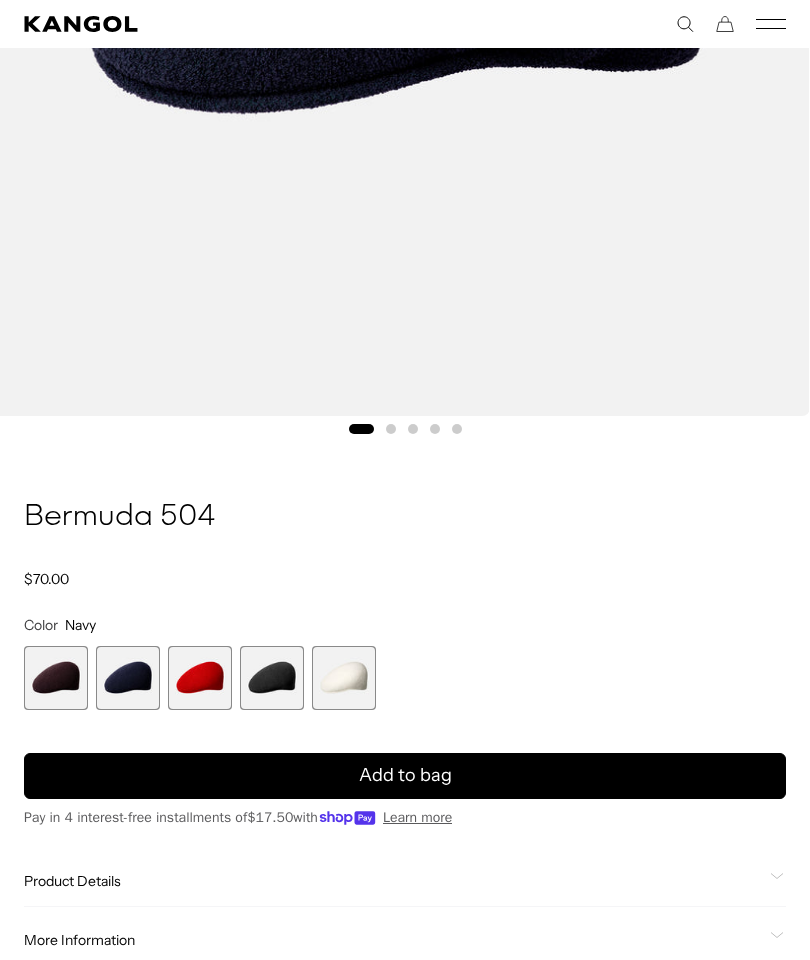 scroll, scrollTop: 0, scrollLeft: 412, axis: horizontal 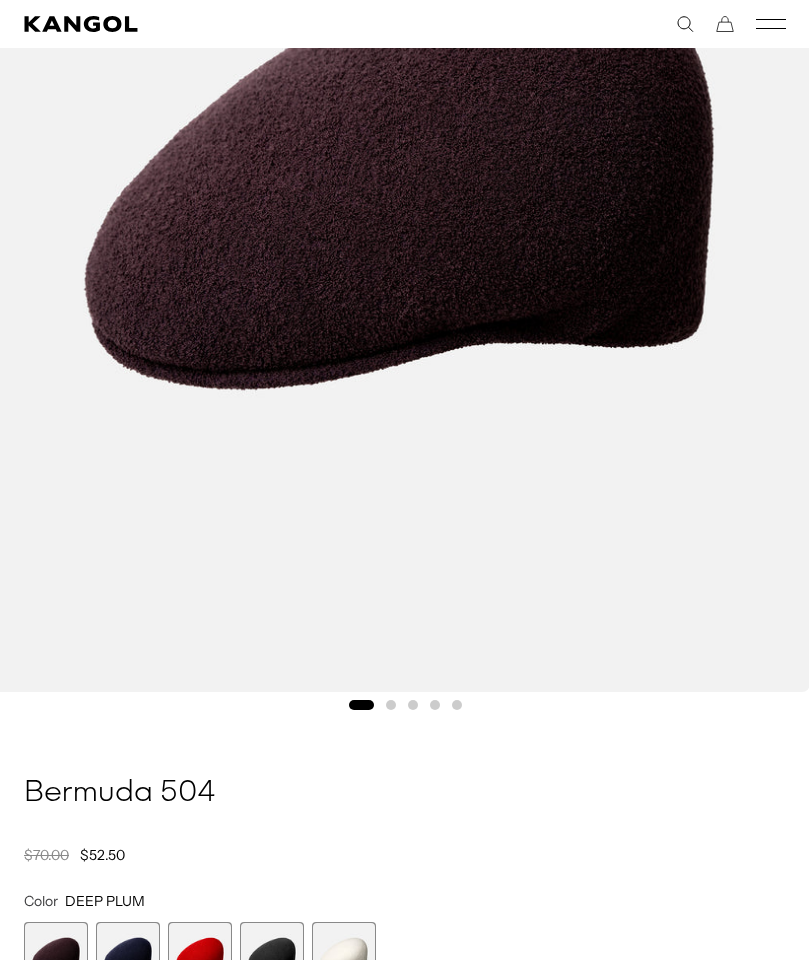 click at bounding box center (399, 178) 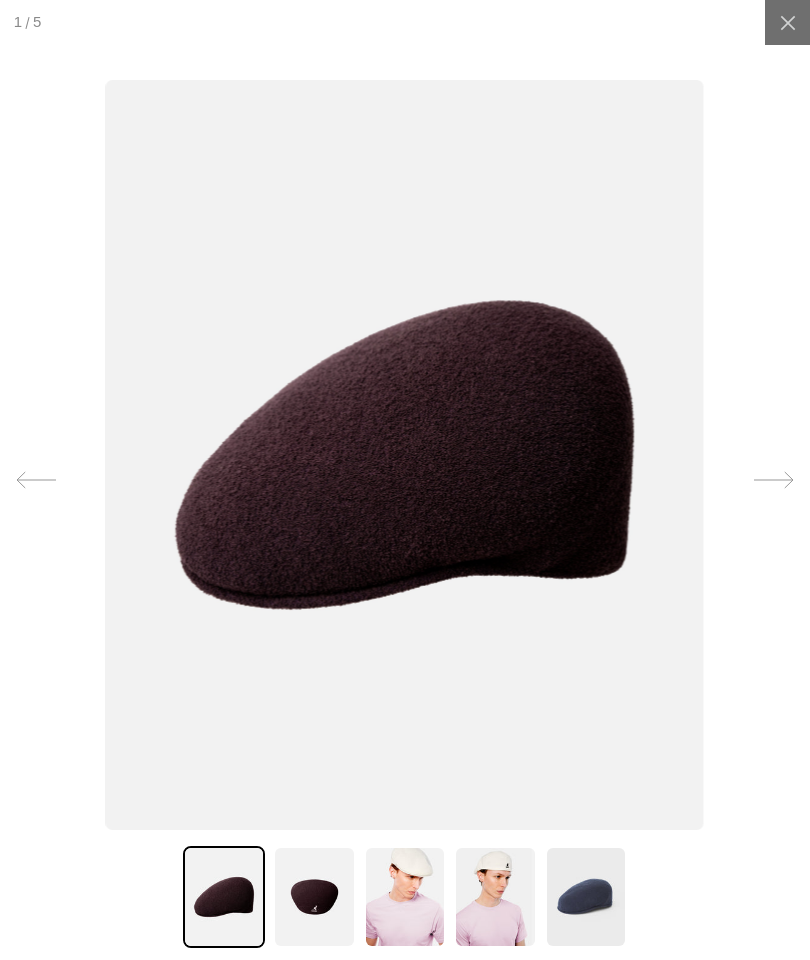 click at bounding box center [224, 897] 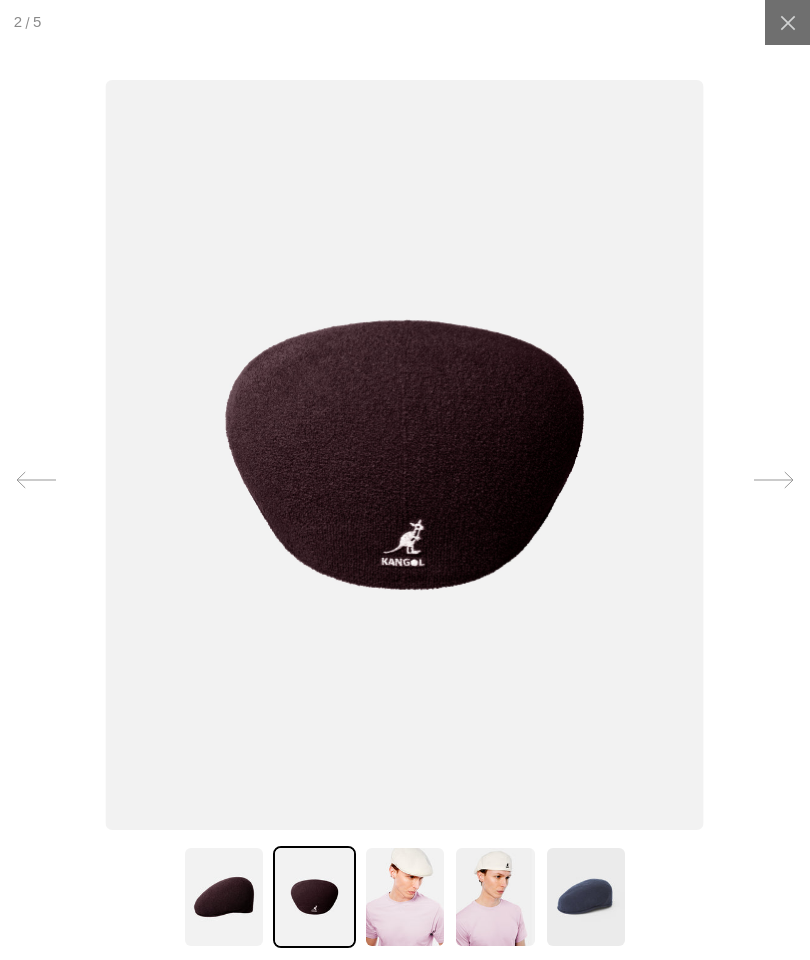 scroll, scrollTop: 0, scrollLeft: 412, axis: horizontal 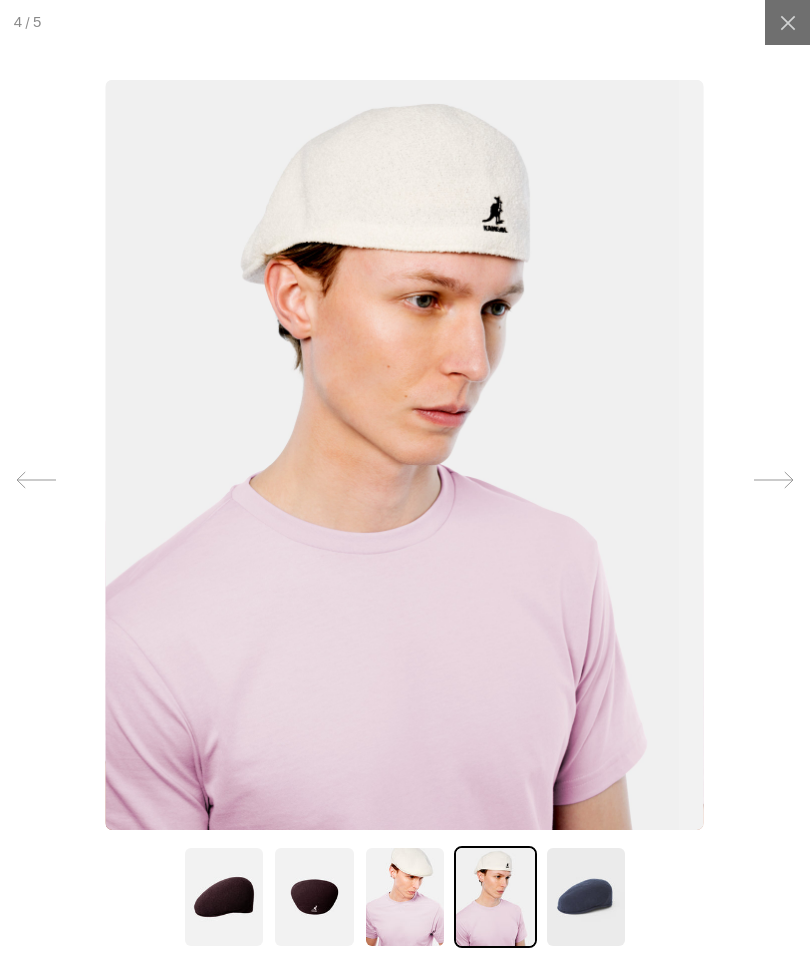 click at bounding box center (495, 897) 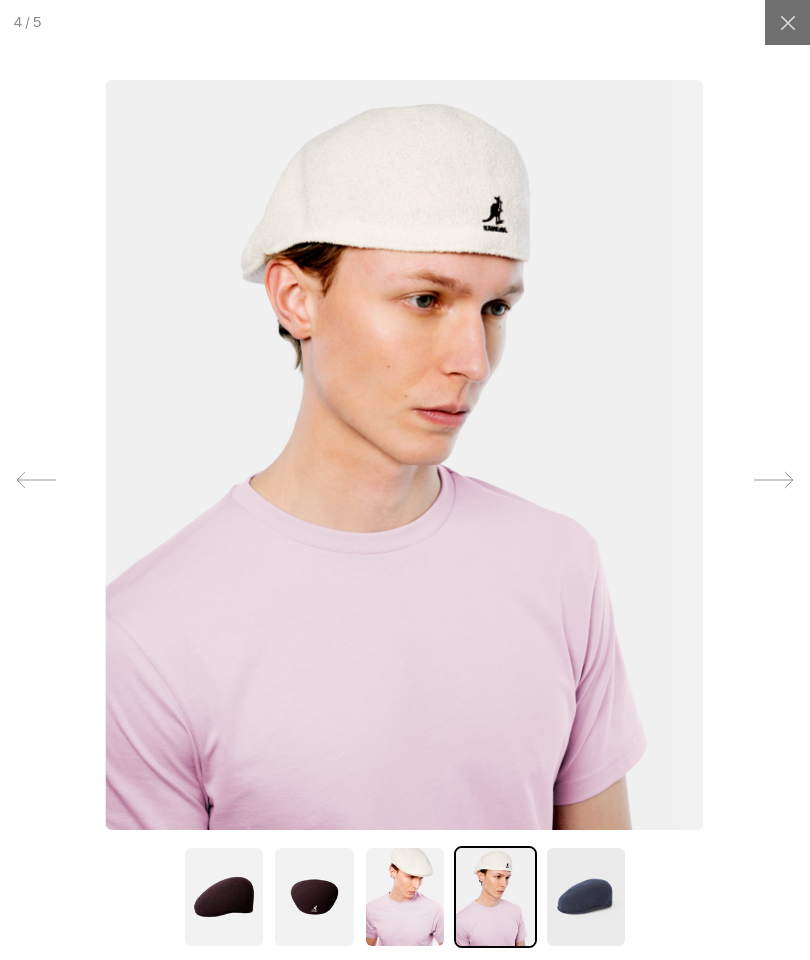 click at bounding box center [224, 897] 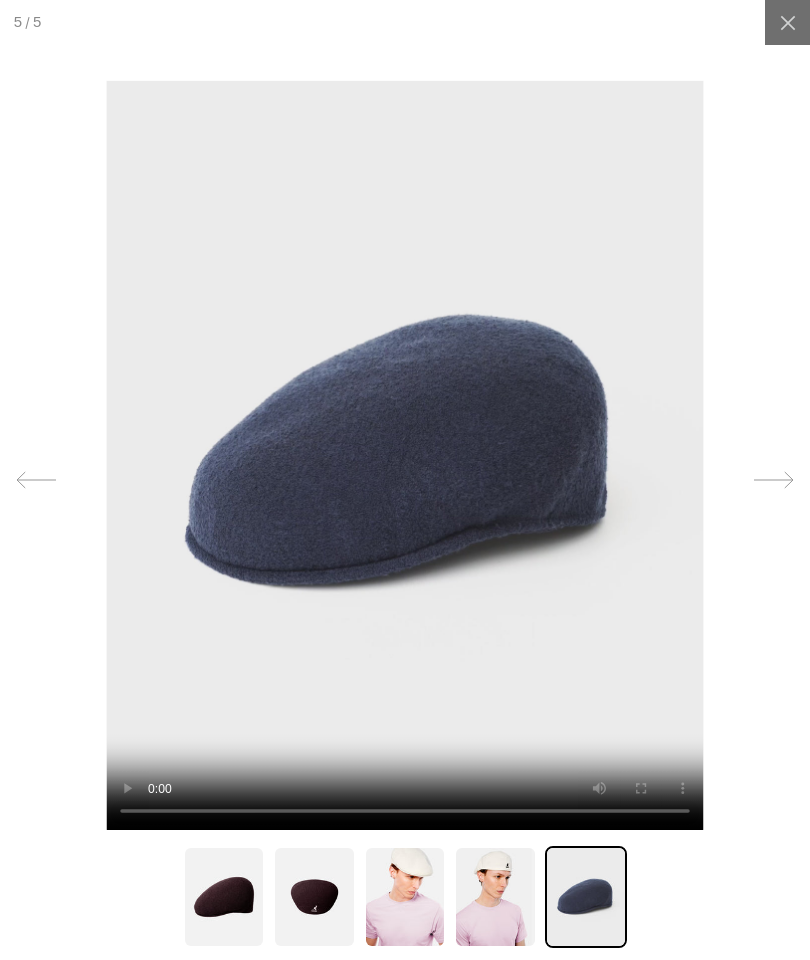 scroll, scrollTop: 0, scrollLeft: 412, axis: horizontal 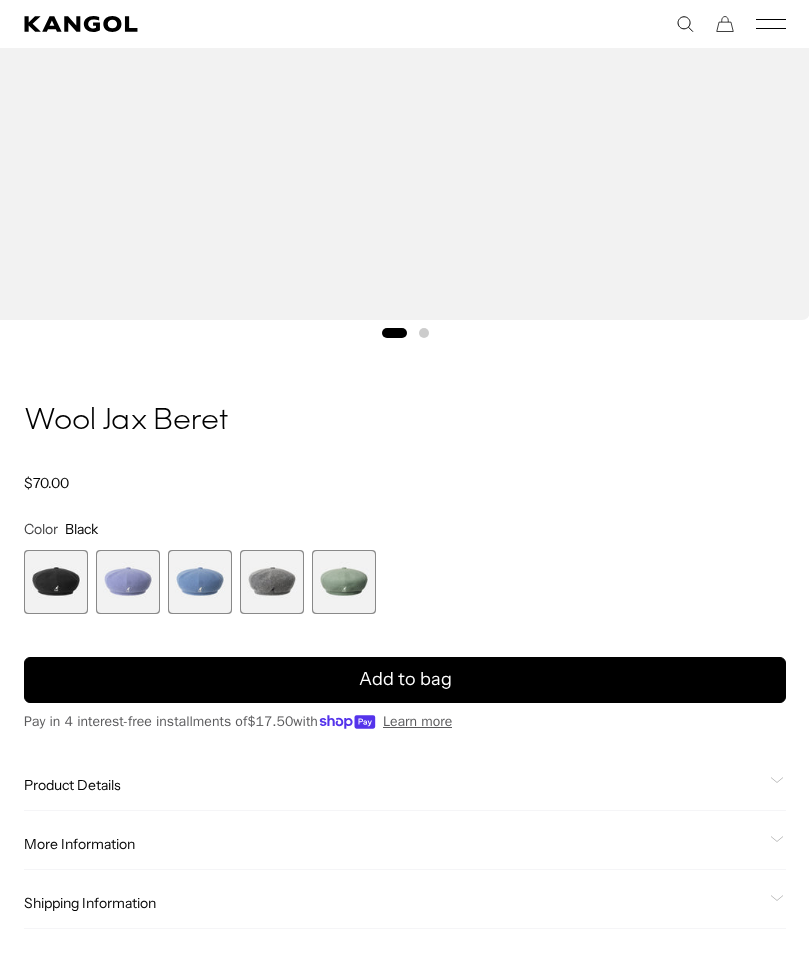 click at bounding box center [128, 582] 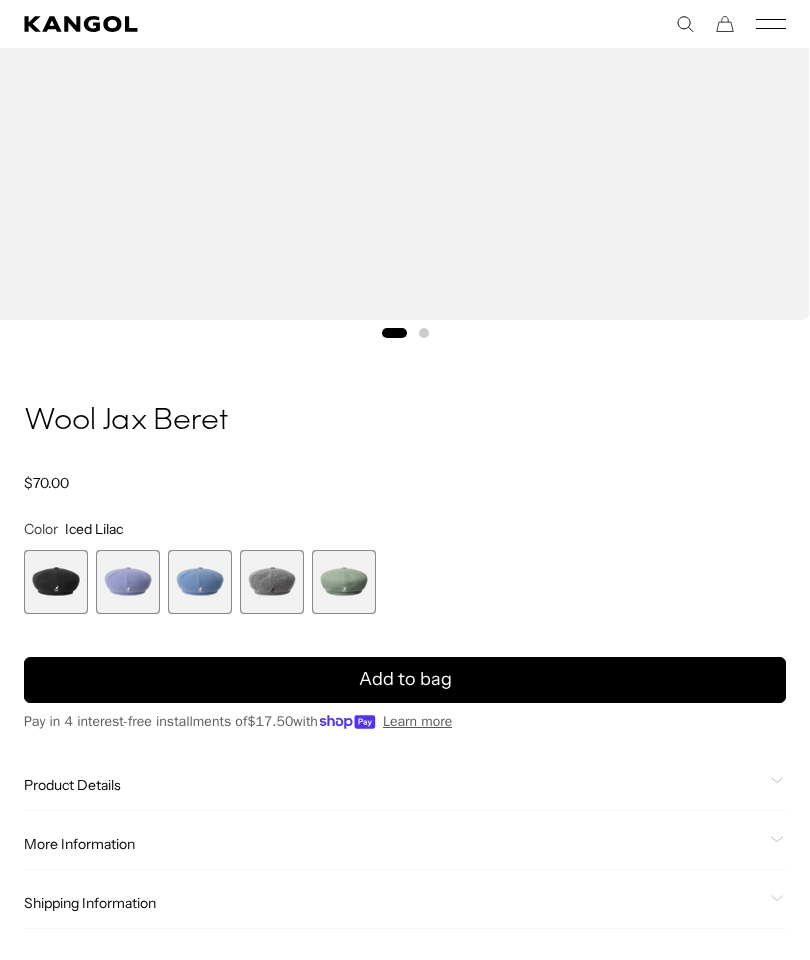 scroll, scrollTop: 962, scrollLeft: 0, axis: vertical 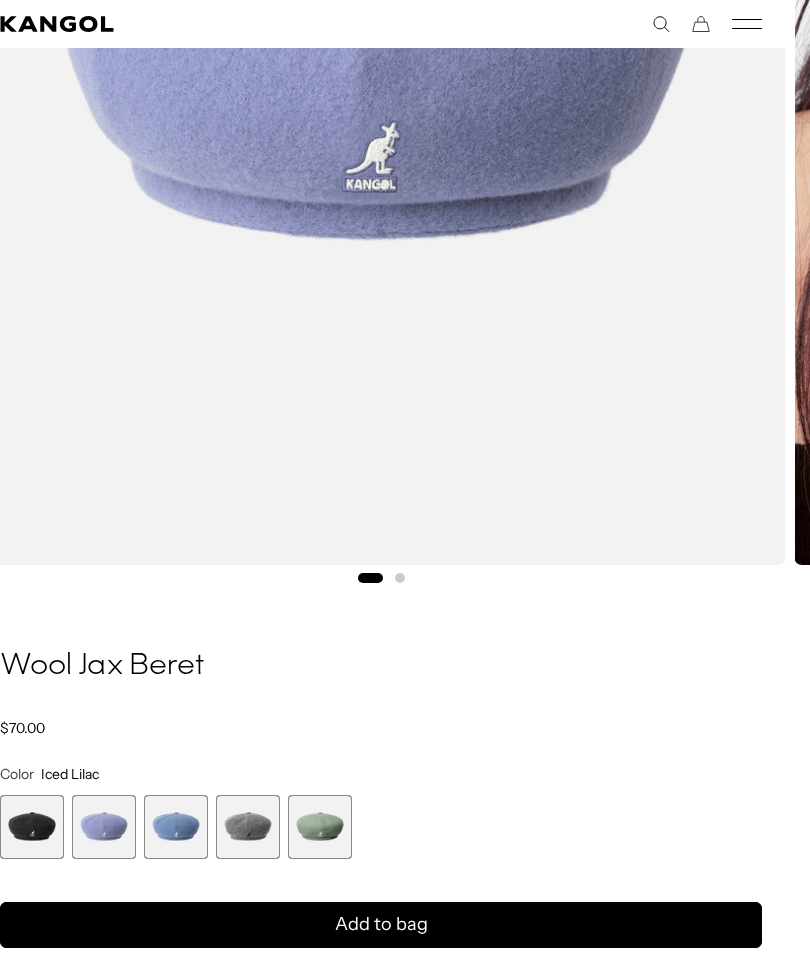 click at bounding box center [248, 827] 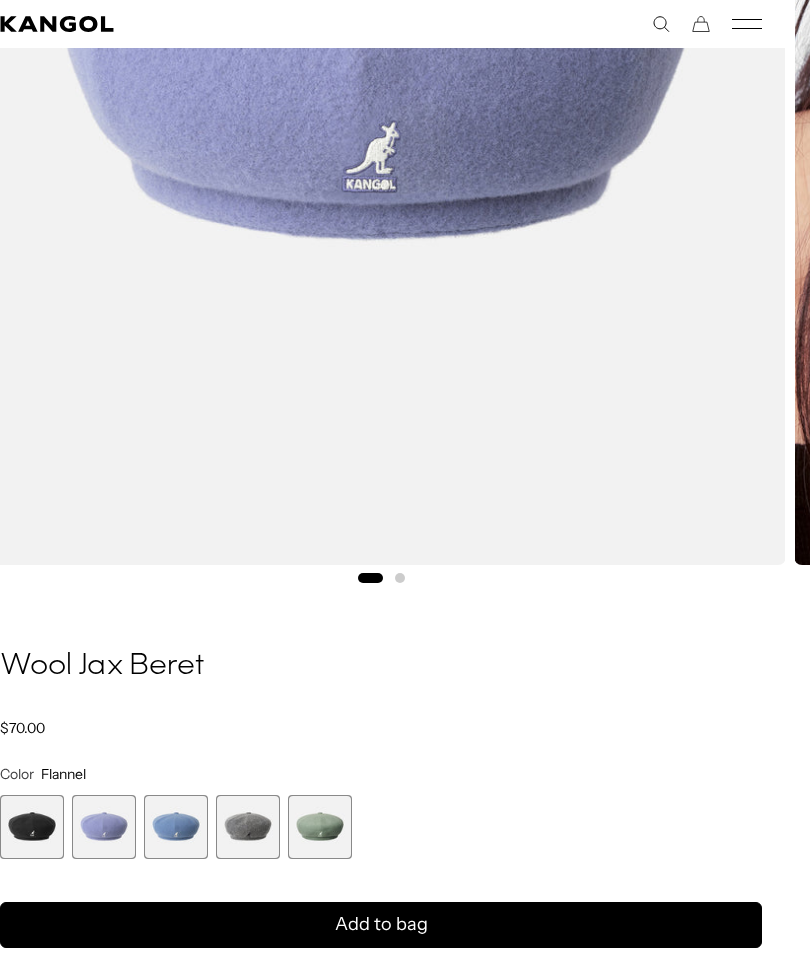 scroll, scrollTop: 717, scrollLeft: 24, axis: both 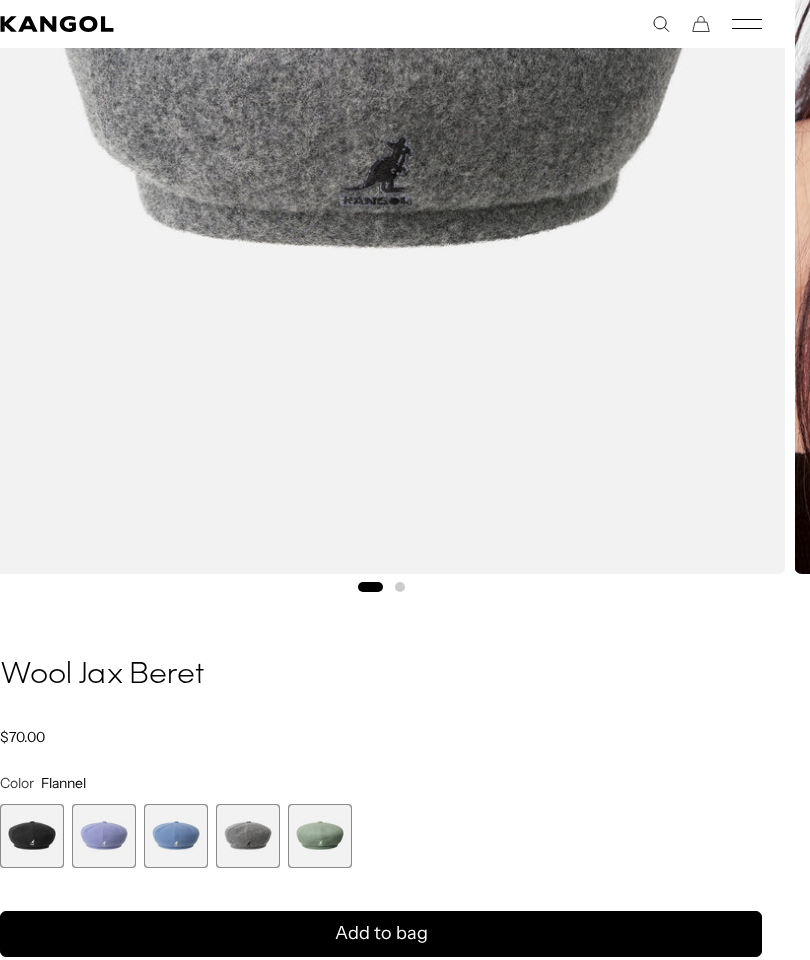 click at bounding box center (32, 836) 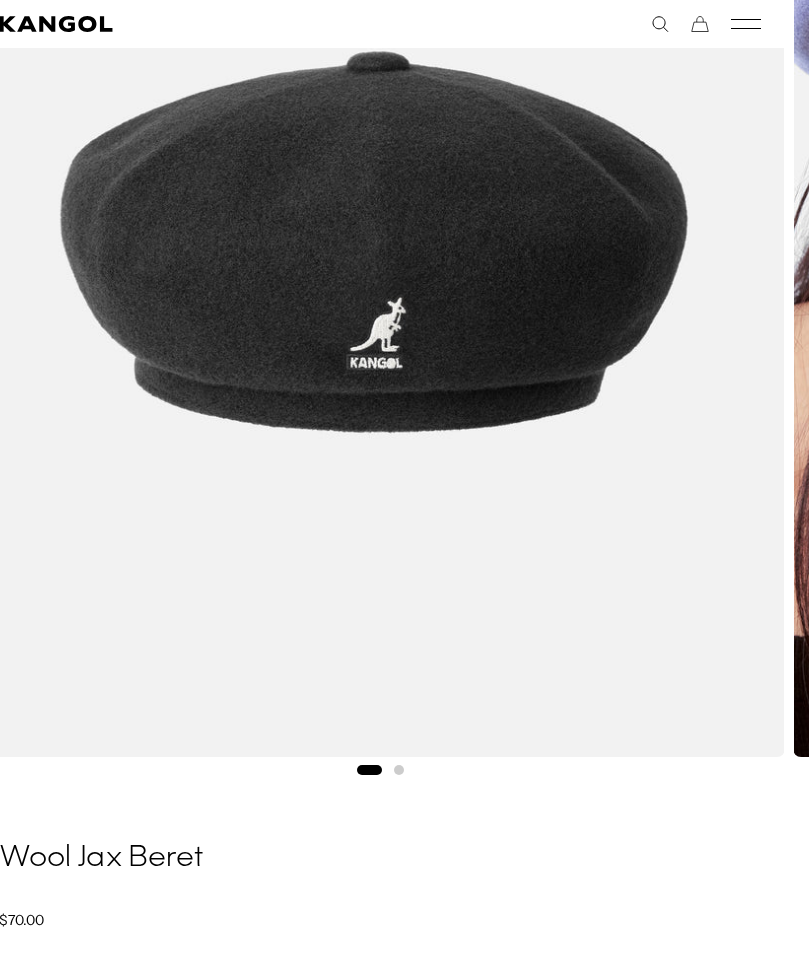 scroll, scrollTop: 418, scrollLeft: 24, axis: both 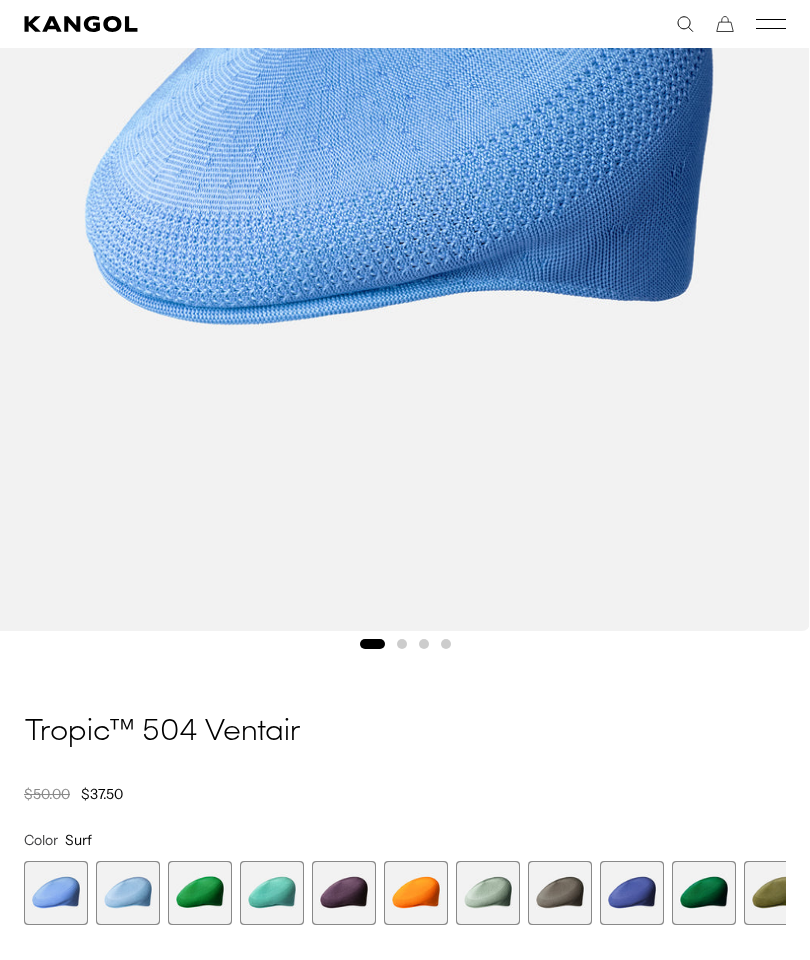 click at bounding box center [344, 893] 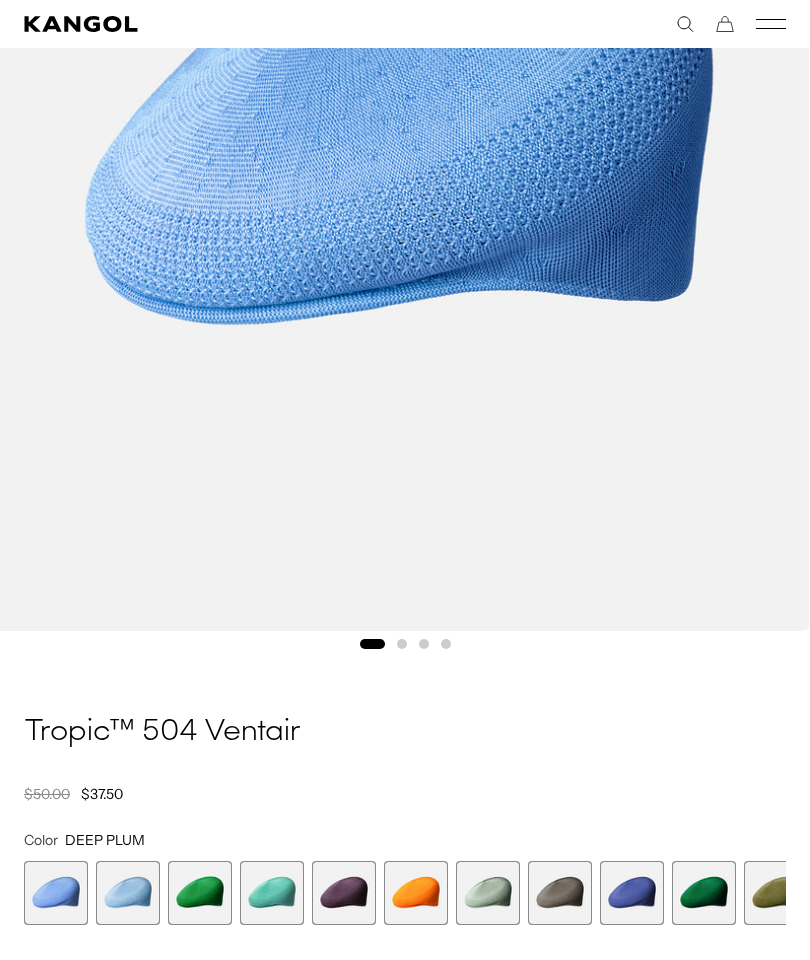 scroll, scrollTop: 651, scrollLeft: 0, axis: vertical 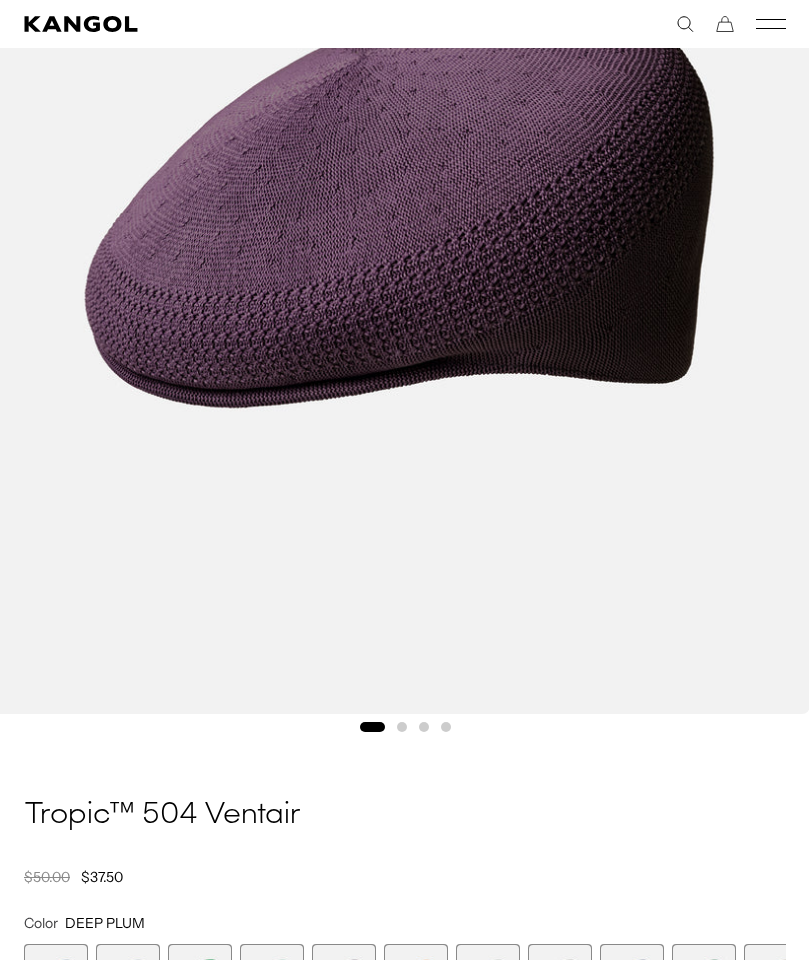click at bounding box center (399, 200) 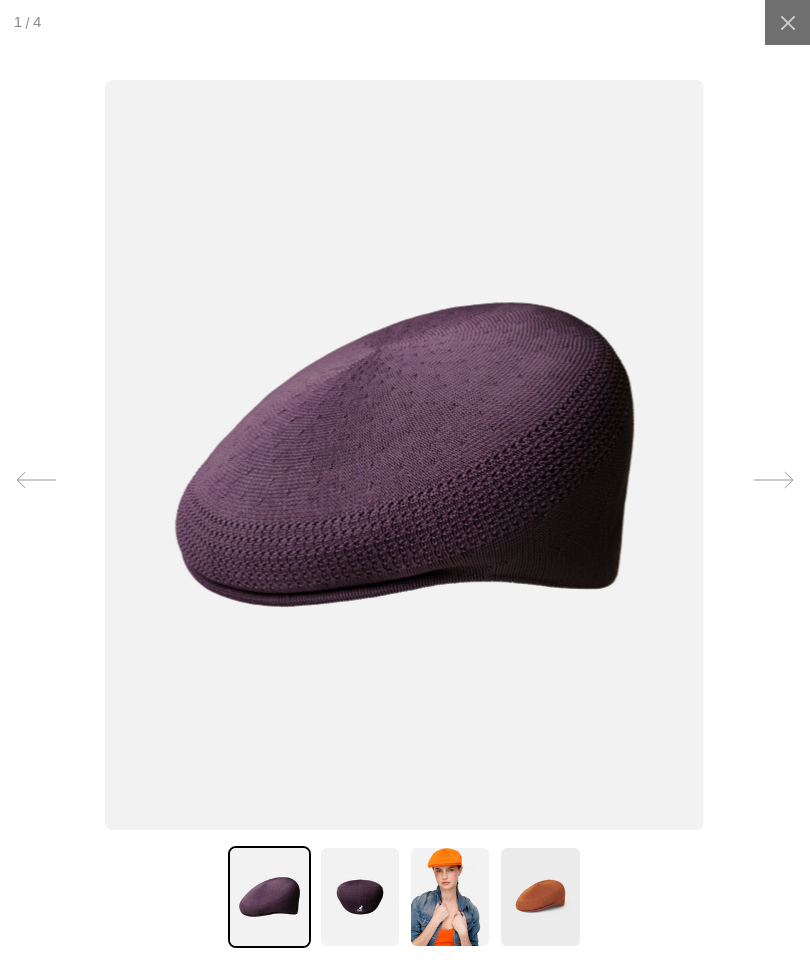 scroll, scrollTop: 0, scrollLeft: 412, axis: horizontal 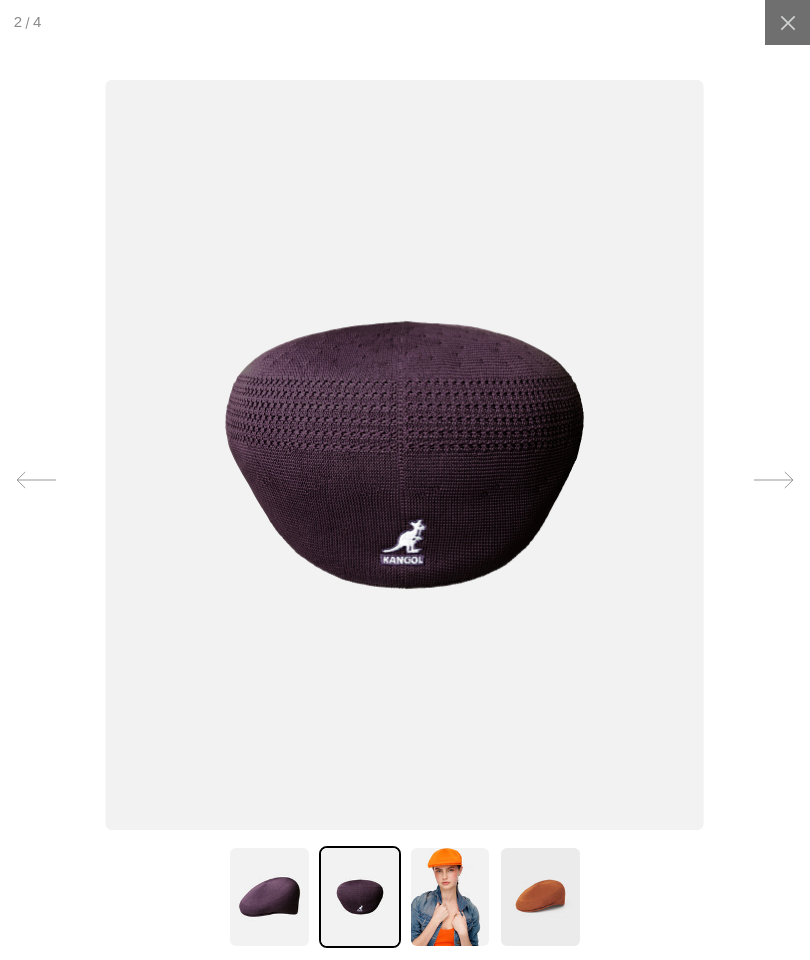 click at bounding box center [360, 897] 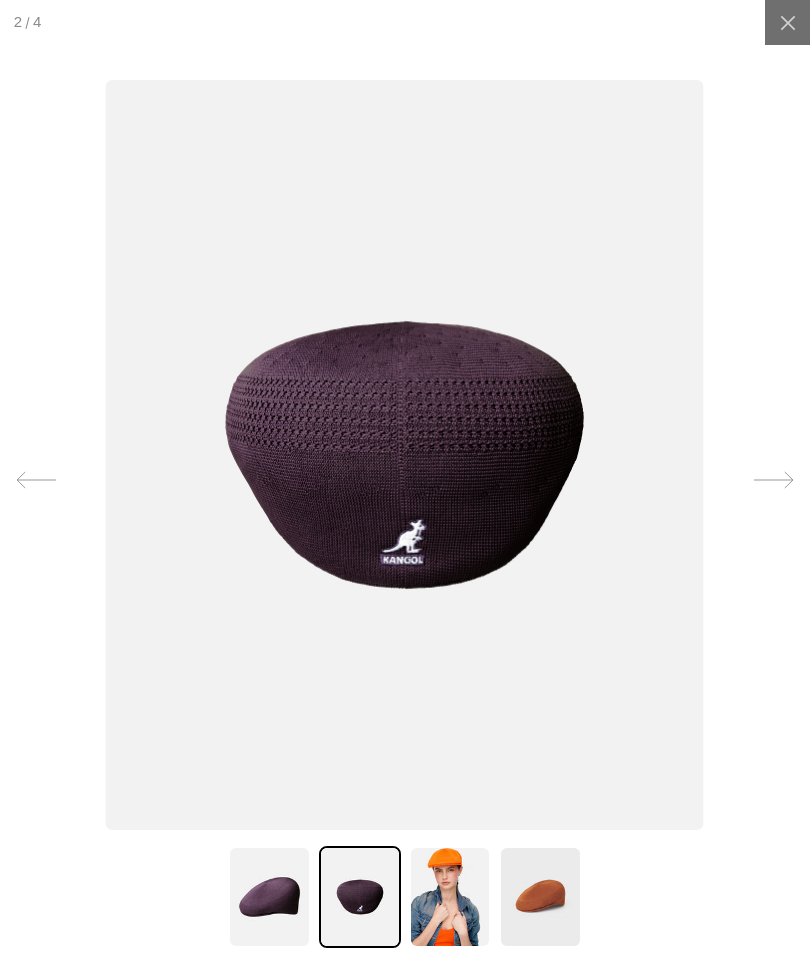 scroll, scrollTop: 0, scrollLeft: 0, axis: both 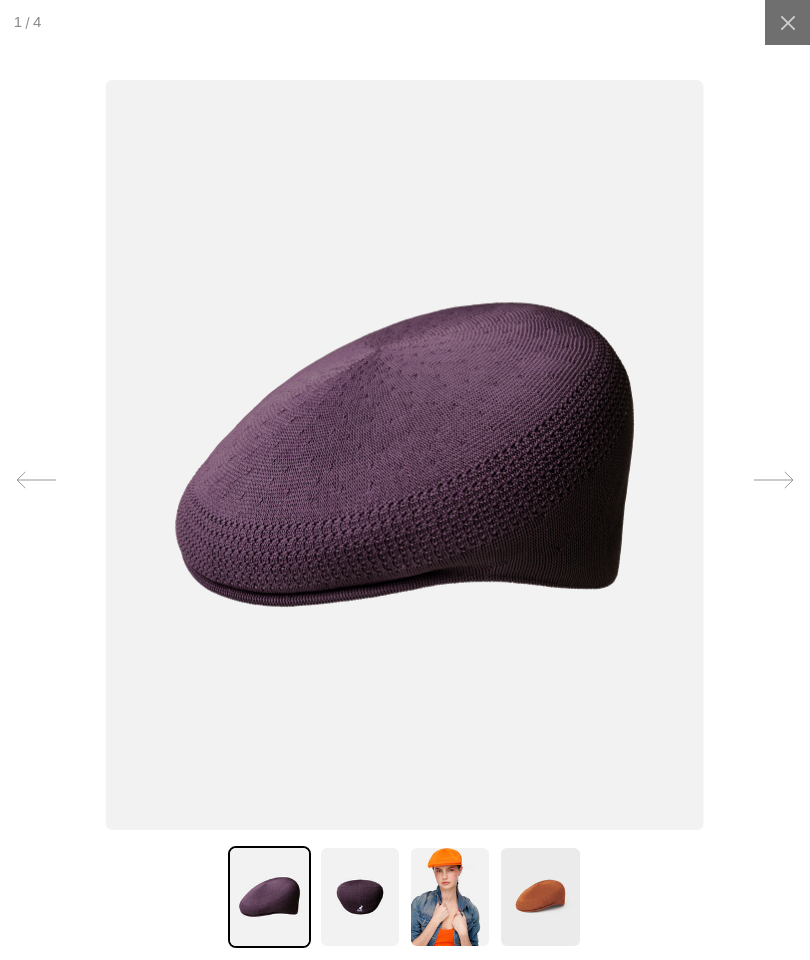 click at bounding box center [269, 897] 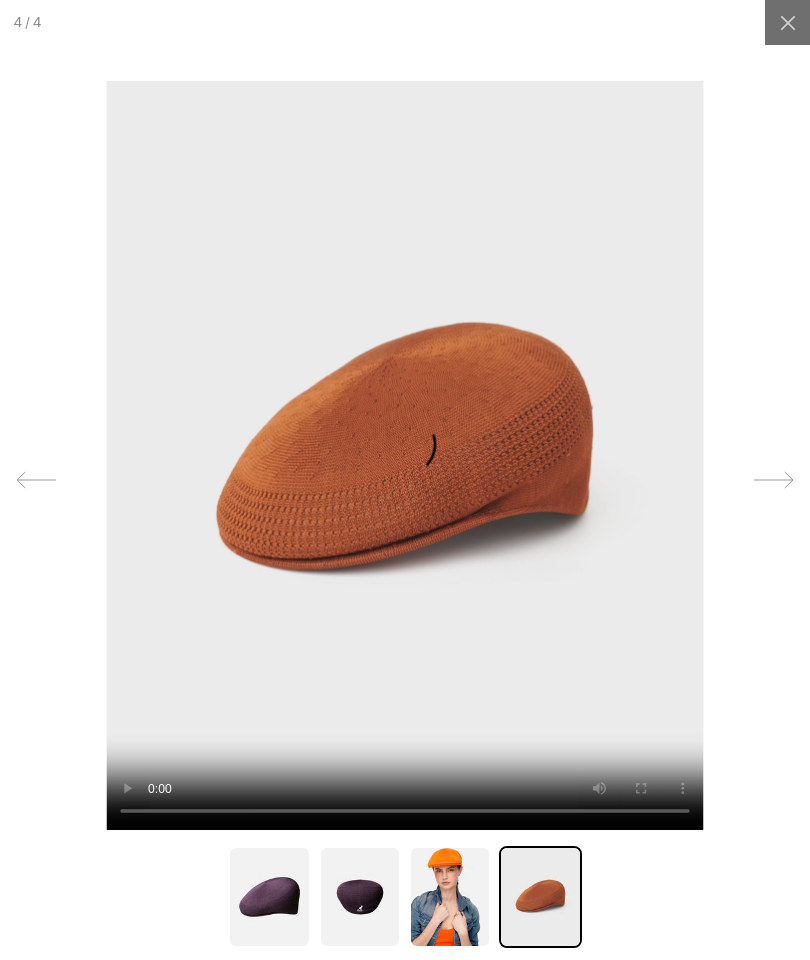 scroll, scrollTop: 0, scrollLeft: 412, axis: horizontal 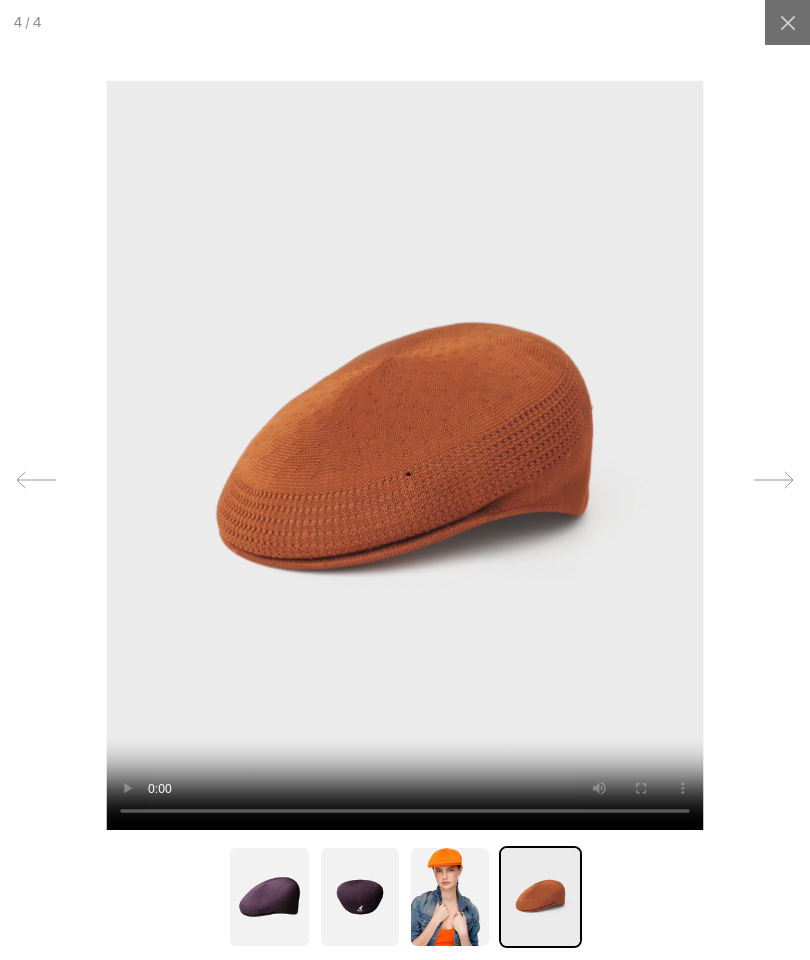 click at bounding box center [269, 897] 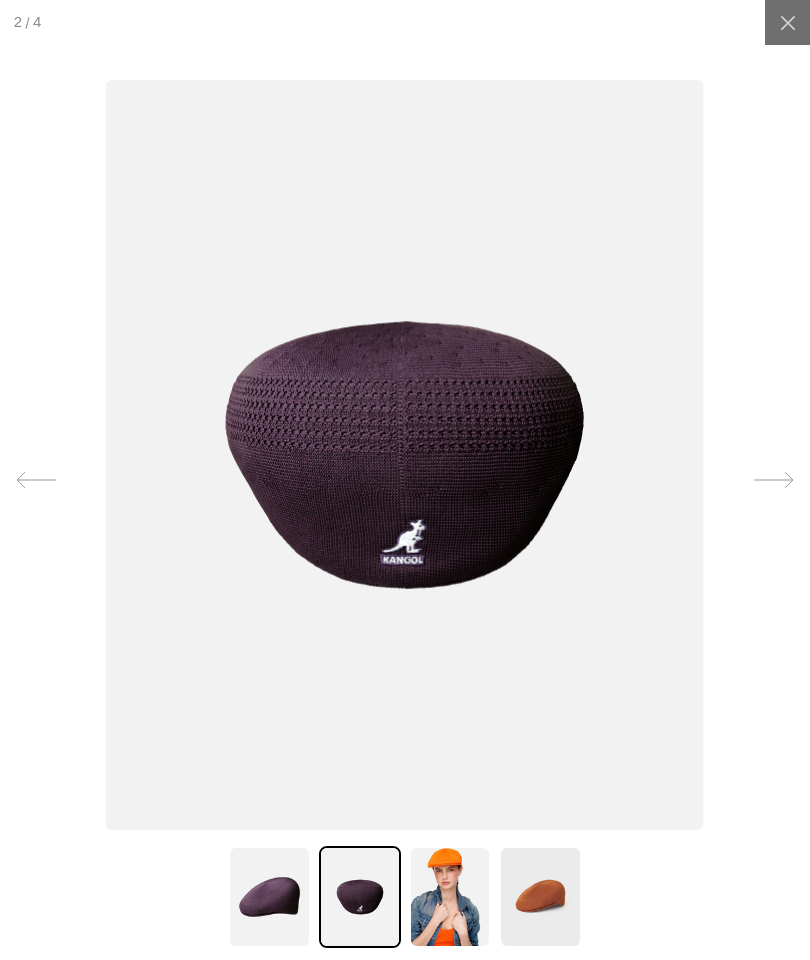 scroll, scrollTop: 0, scrollLeft: 0, axis: both 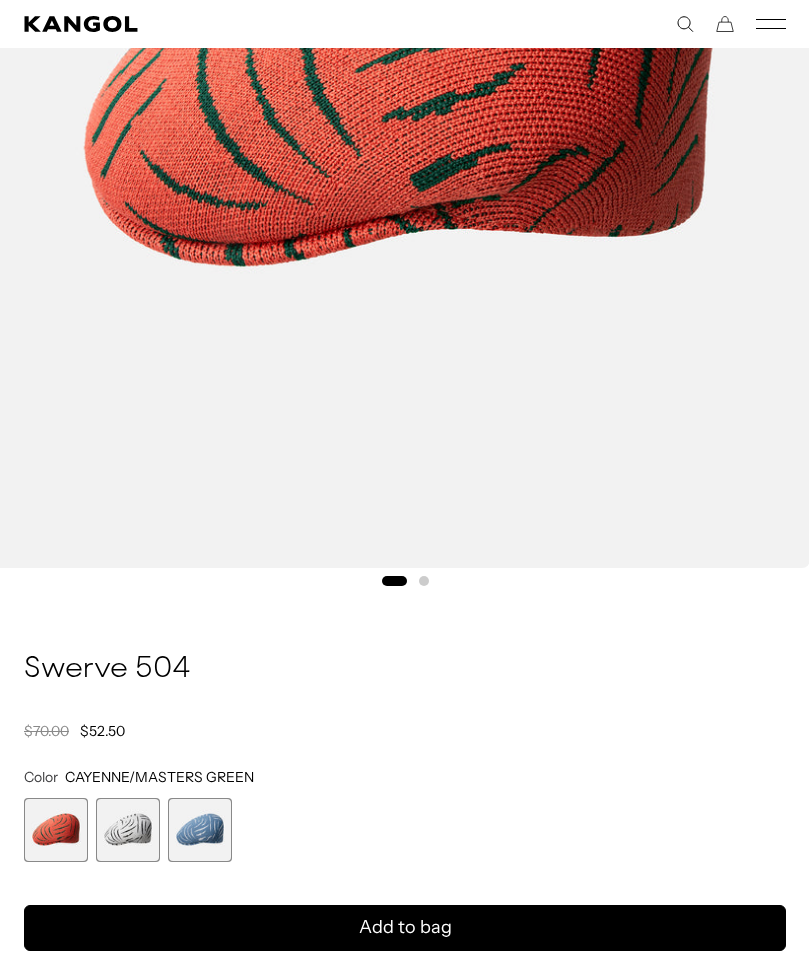 click at bounding box center (200, 830) 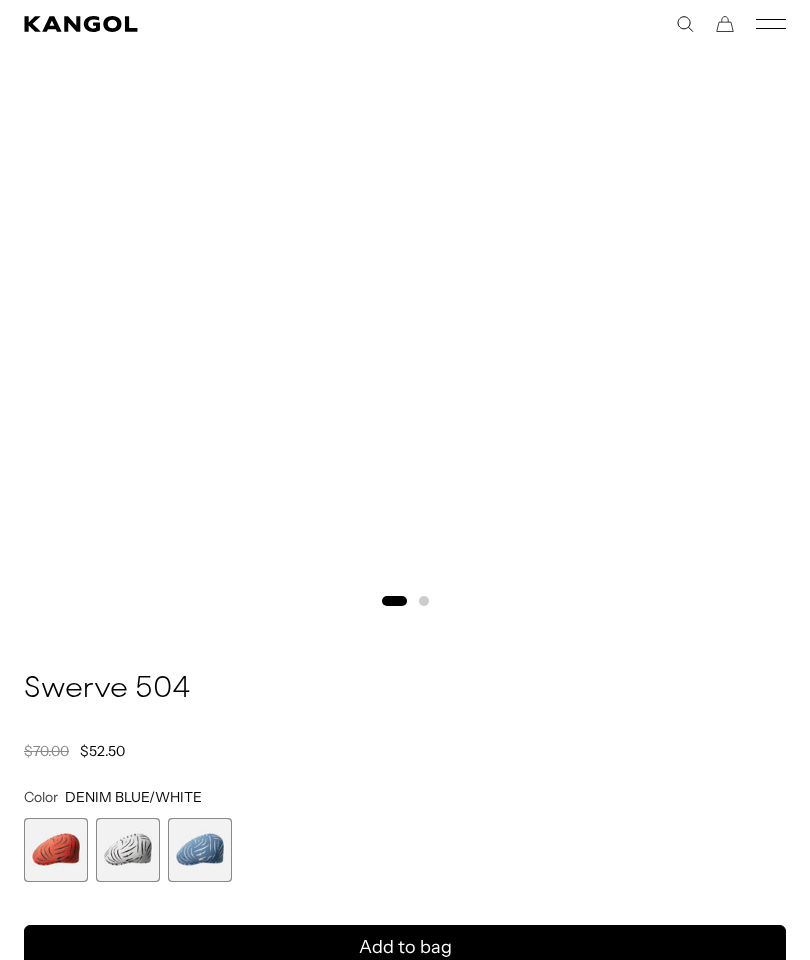 scroll, scrollTop: 451, scrollLeft: 0, axis: vertical 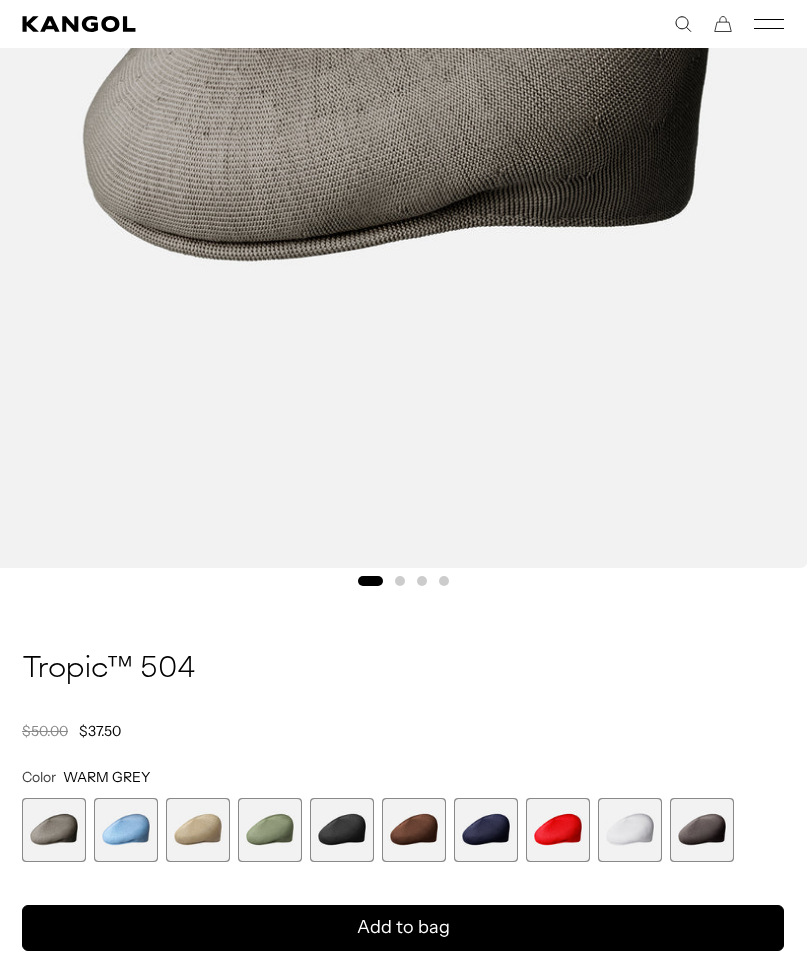 click at bounding box center (342, 830) 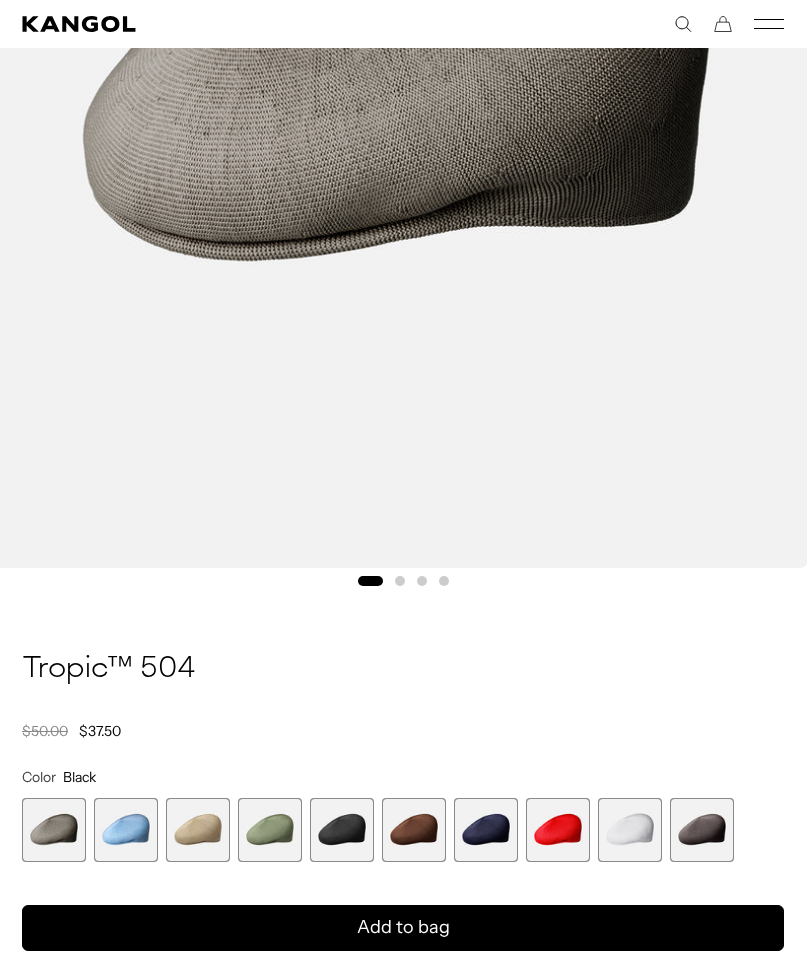 scroll, scrollTop: 714, scrollLeft: 2, axis: both 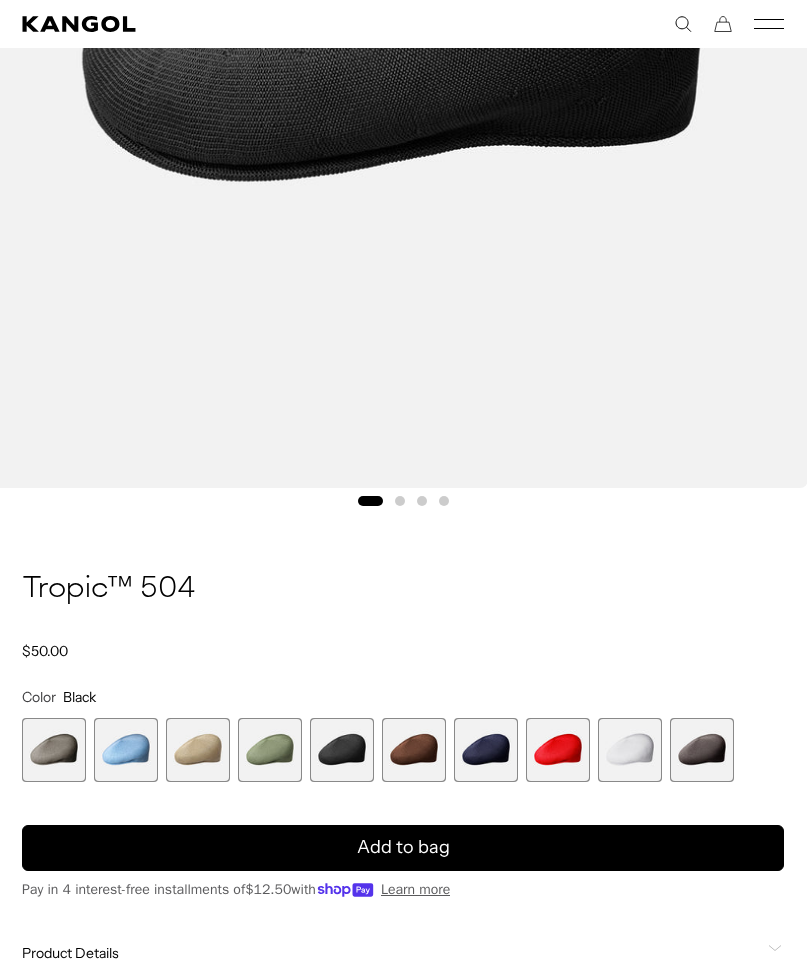 click at bounding box center (486, 750) 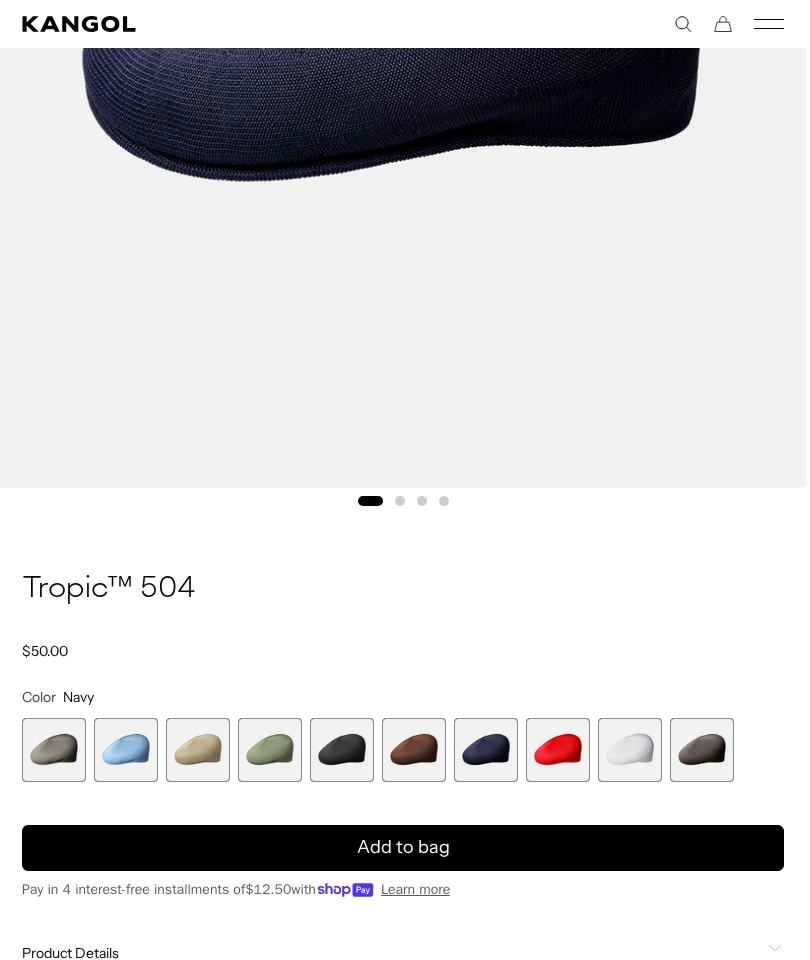 scroll, scrollTop: 0, scrollLeft: 412, axis: horizontal 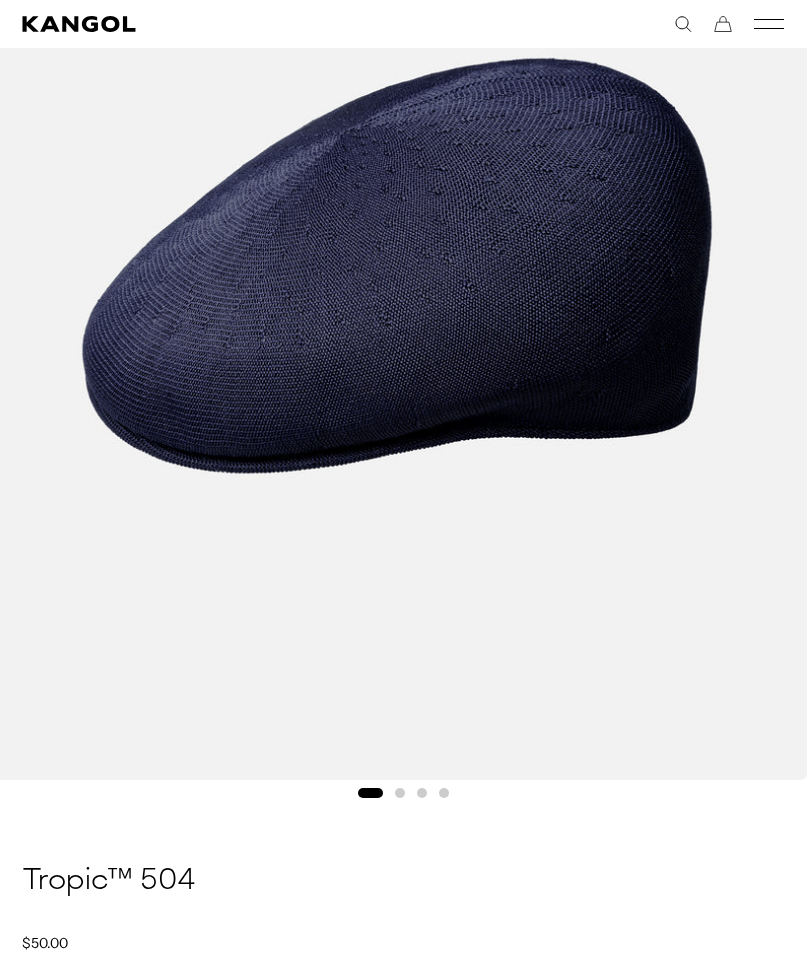 click at bounding box center (397, 266) 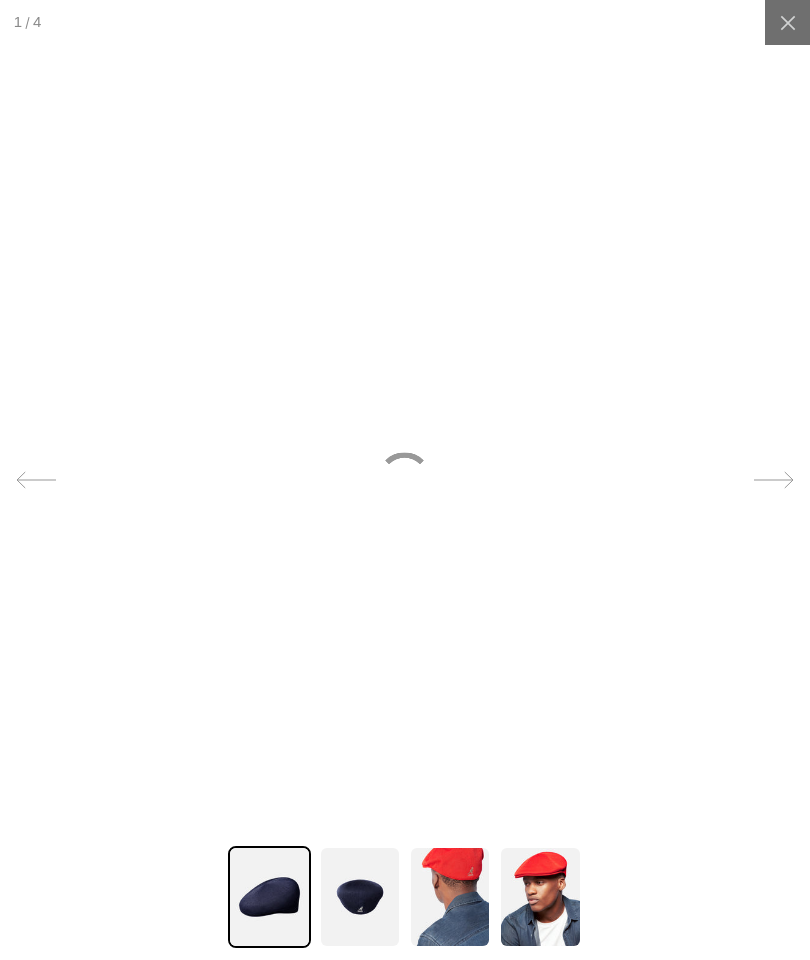 scroll, scrollTop: 0, scrollLeft: 0, axis: both 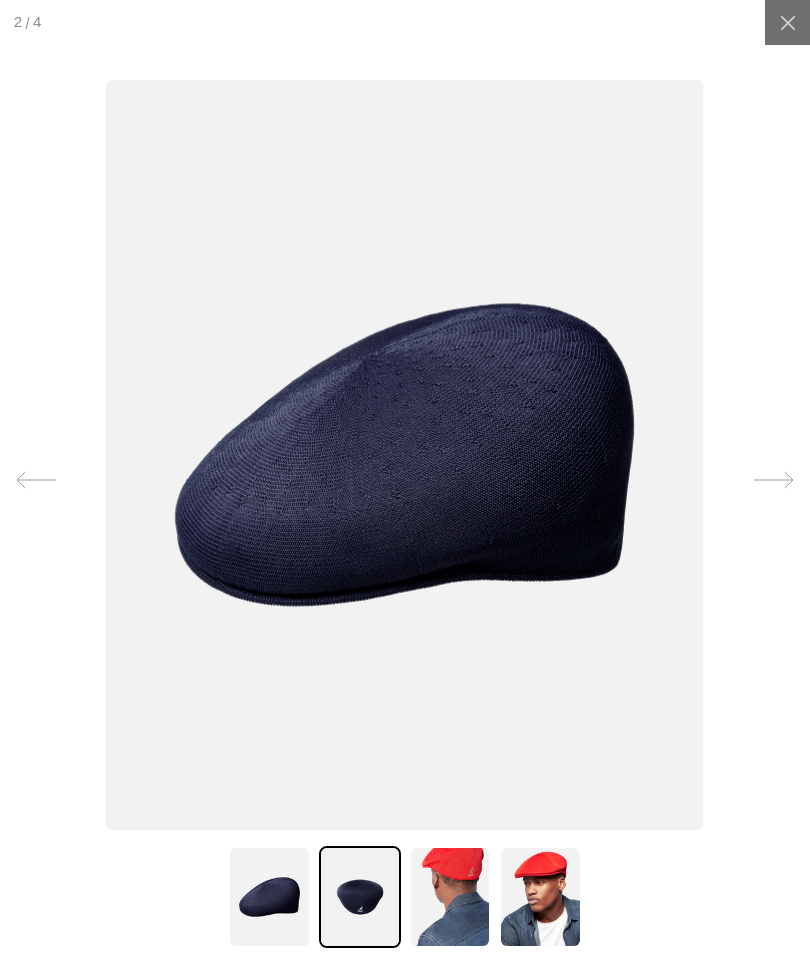click at bounding box center [360, 897] 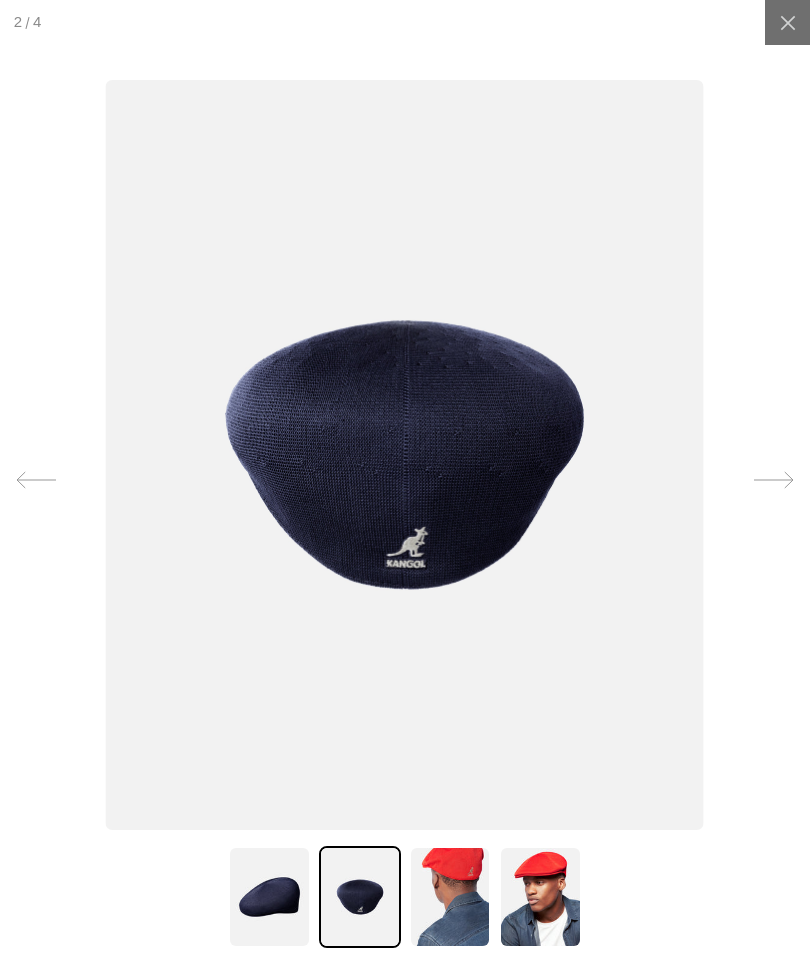 scroll, scrollTop: 0, scrollLeft: 0, axis: both 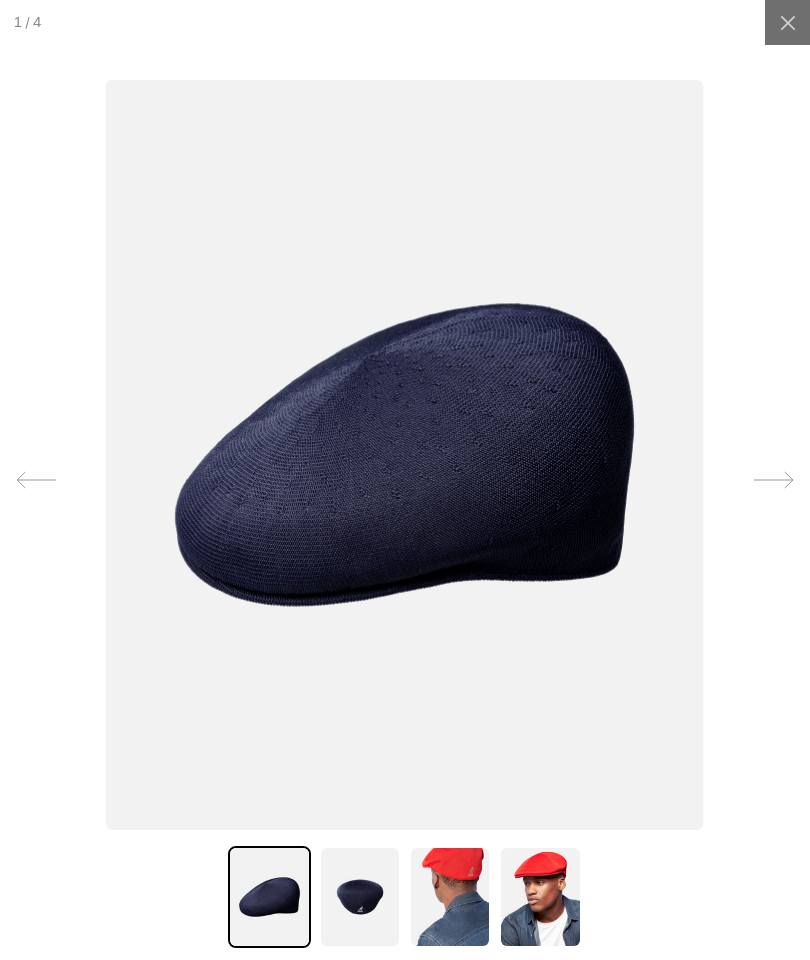 click at bounding box center [269, 897] 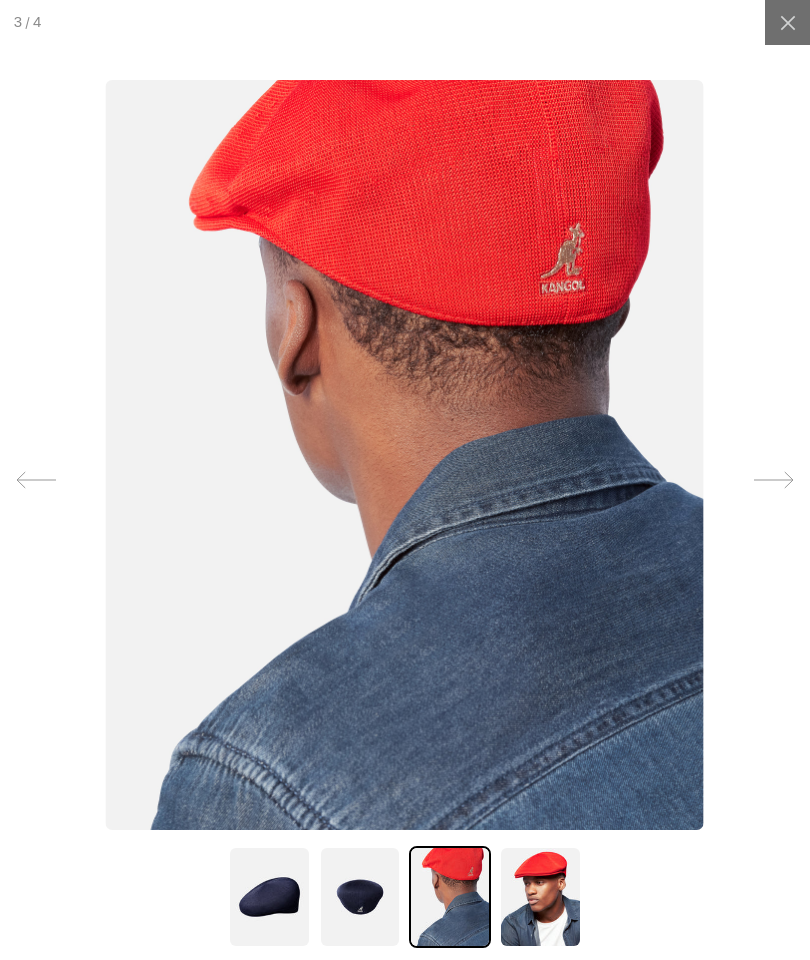 scroll, scrollTop: 0, scrollLeft: 412, axis: horizontal 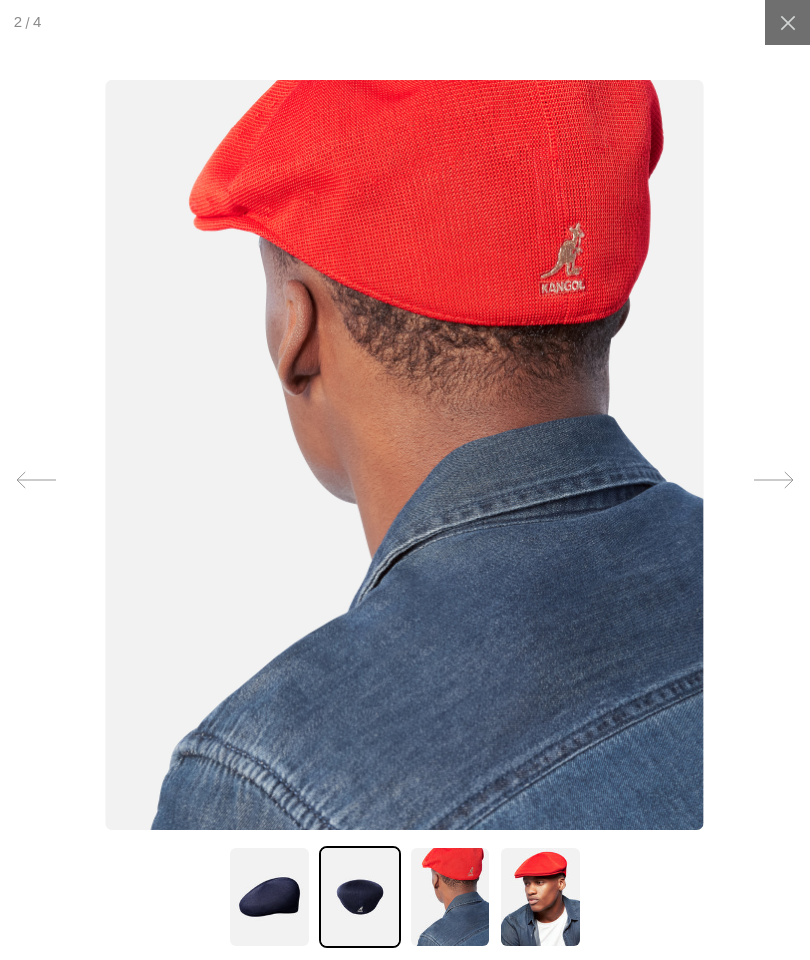 click at bounding box center (360, 897) 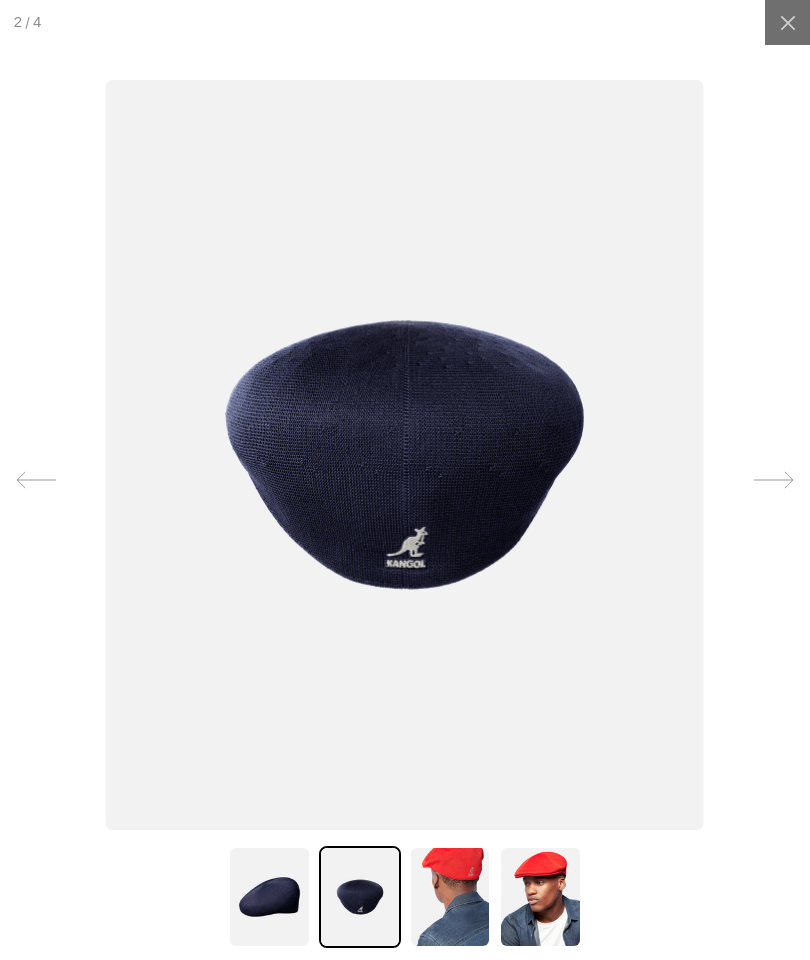 scroll, scrollTop: 0, scrollLeft: 0, axis: both 